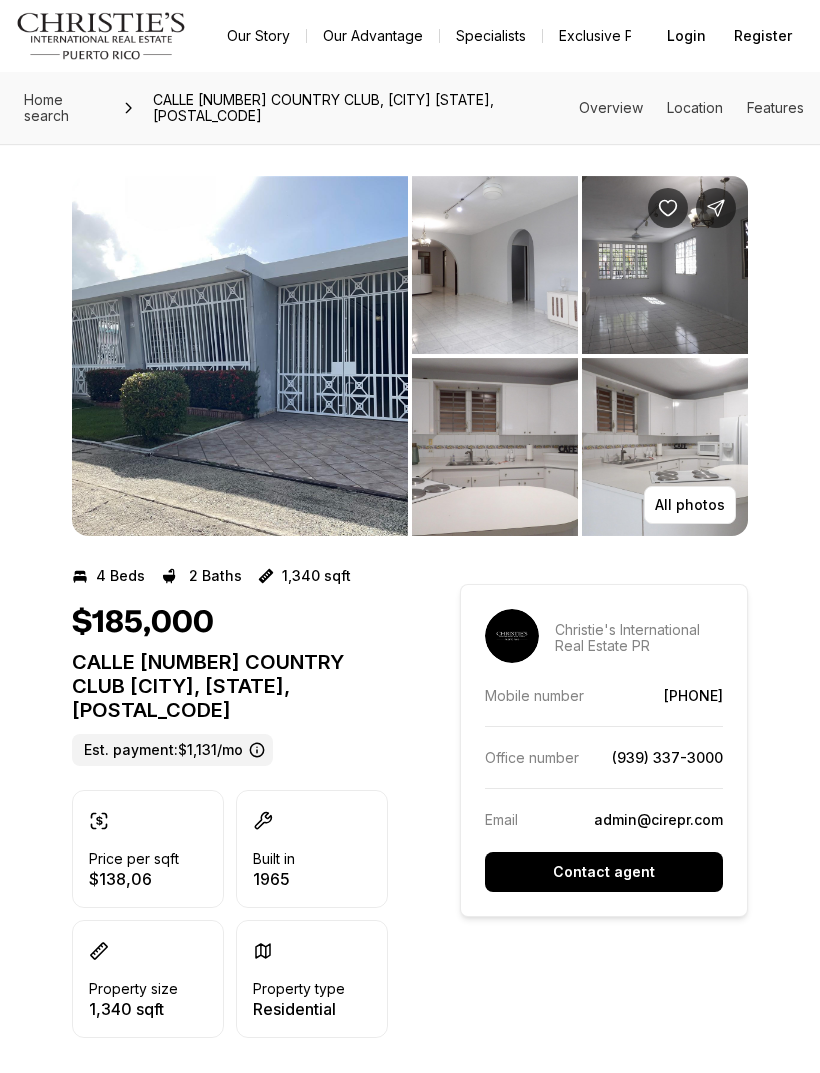 scroll, scrollTop: 0, scrollLeft: 0, axis: both 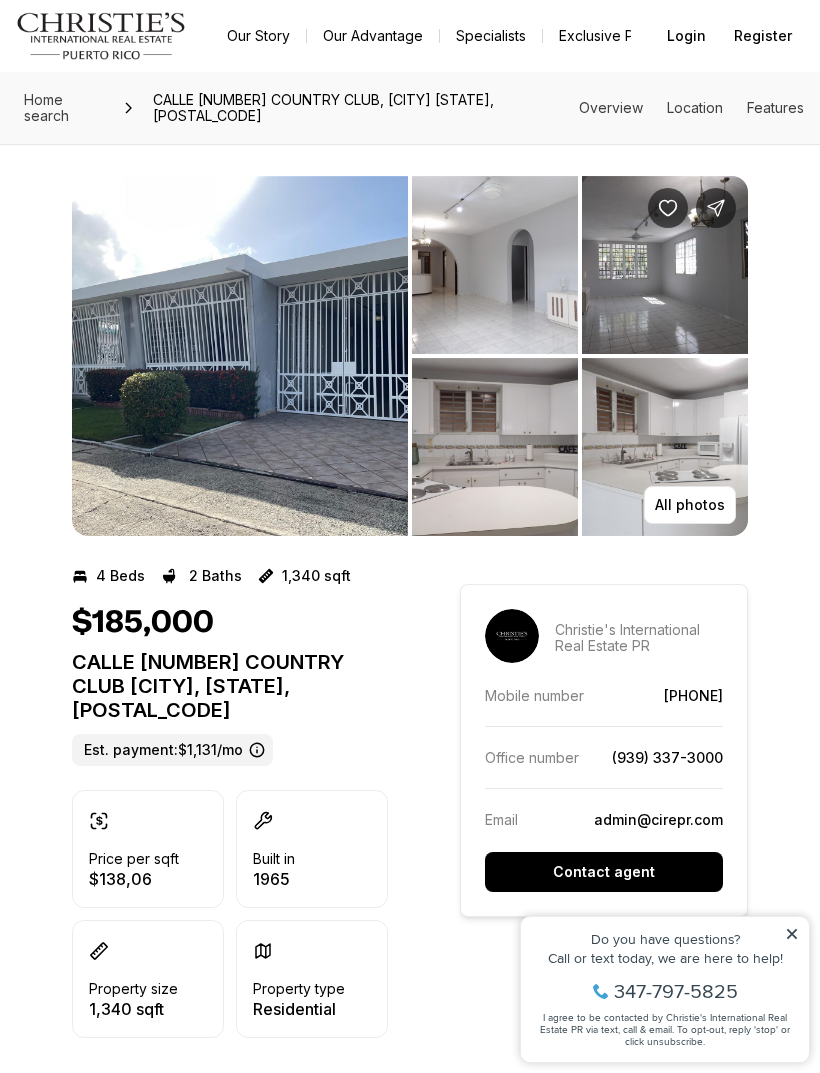 click at bounding box center [240, 356] 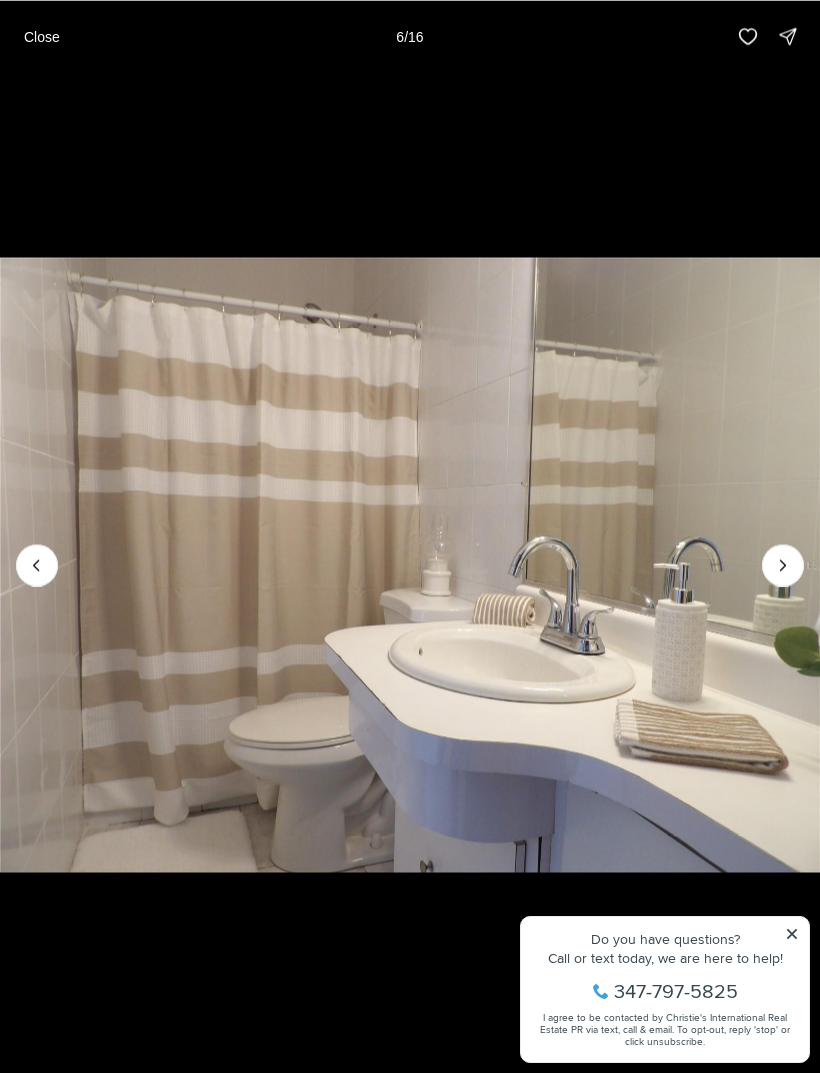 click on "Close" at bounding box center [42, 36] 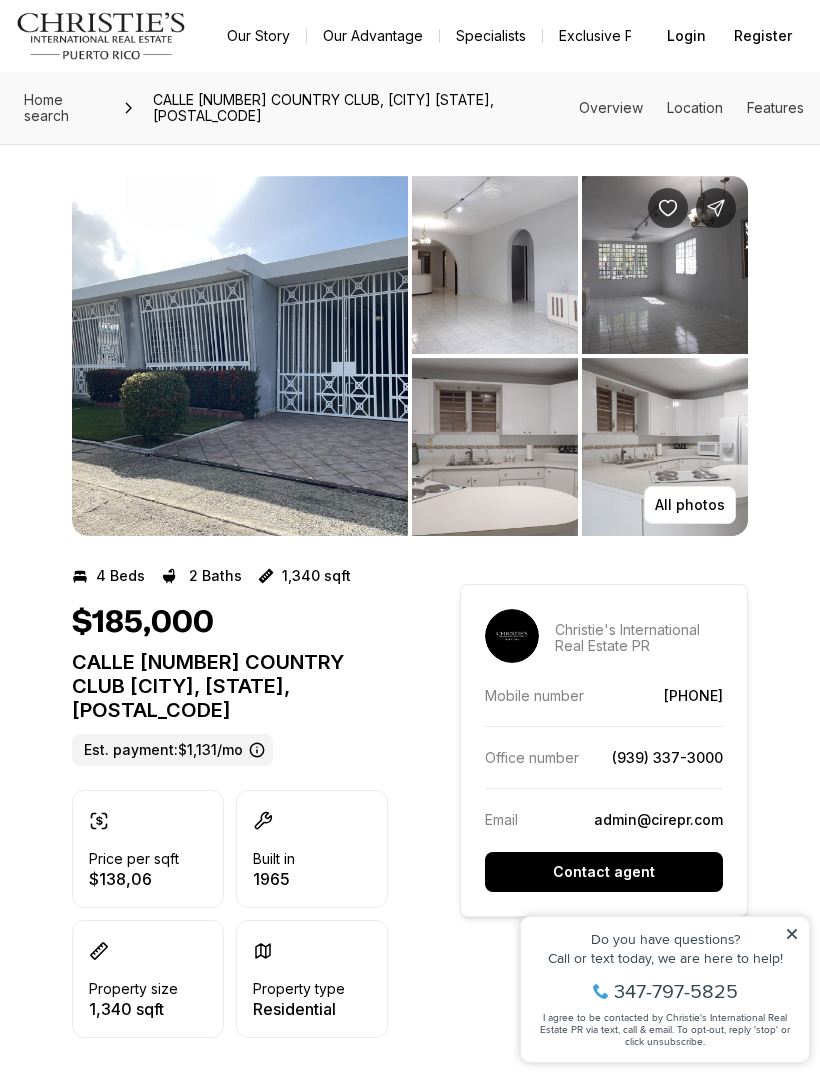 click on "Contact agent" at bounding box center [604, 872] 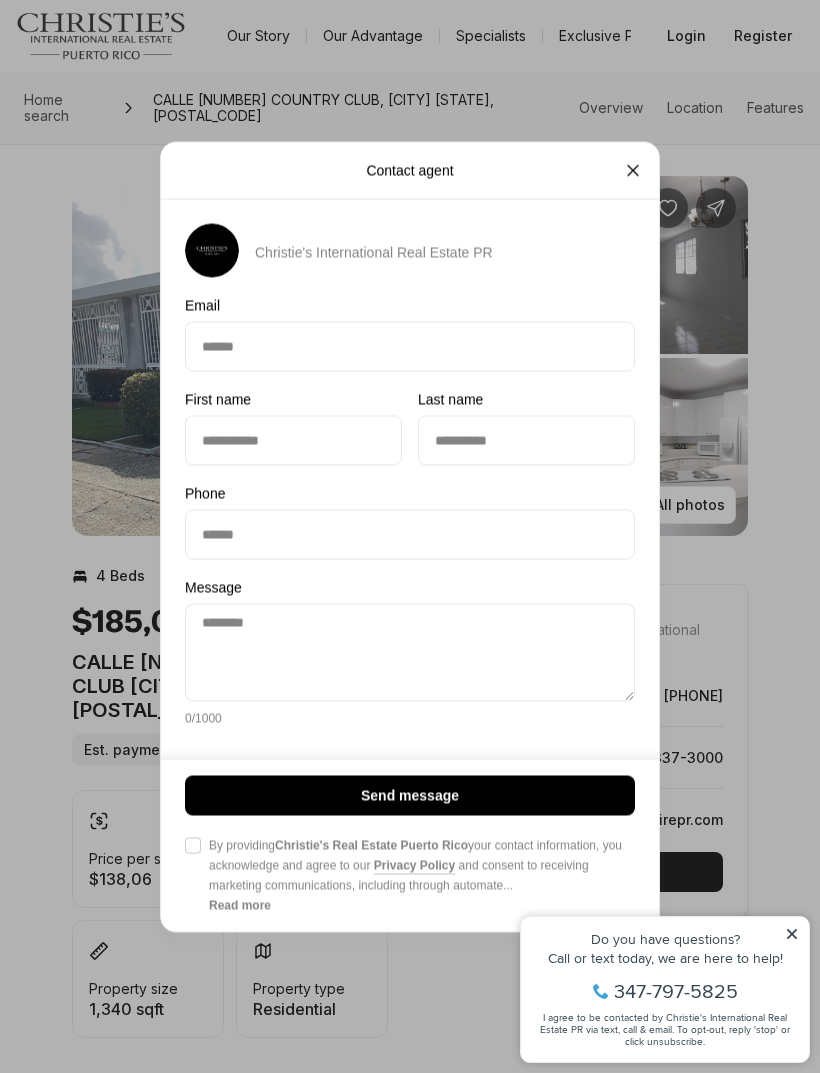 type on "**********" 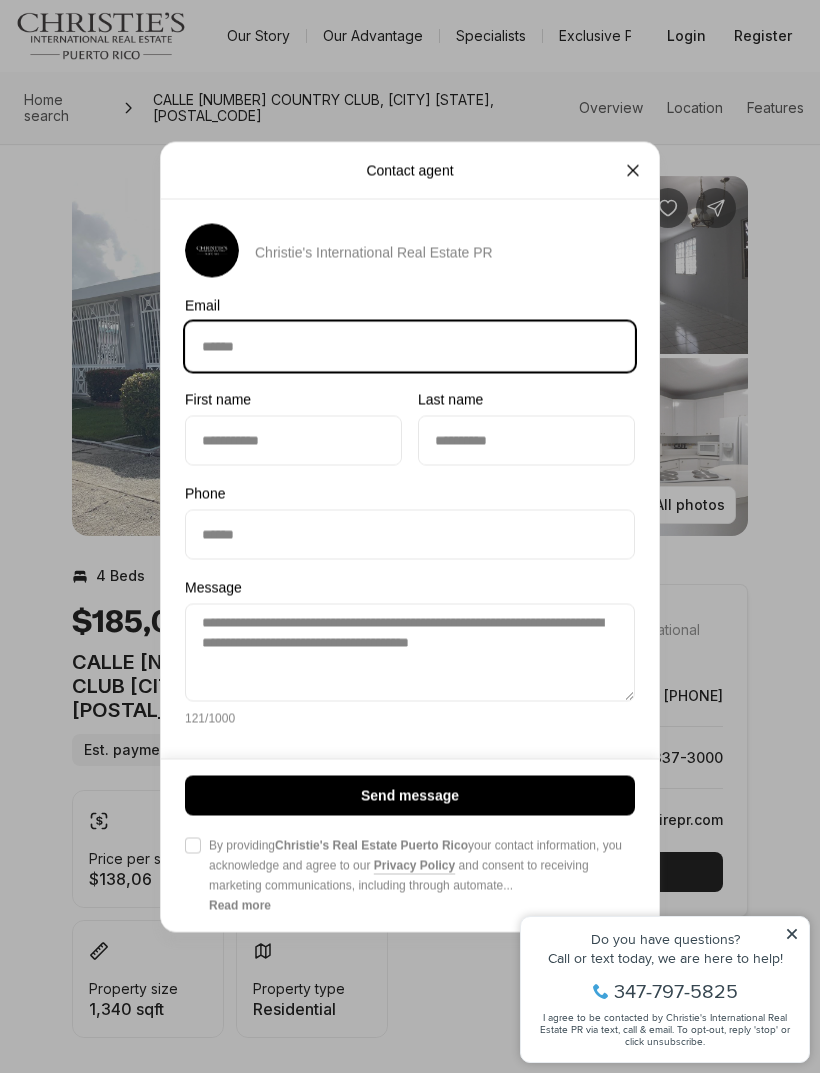 click on "Email Email" at bounding box center (410, 346) 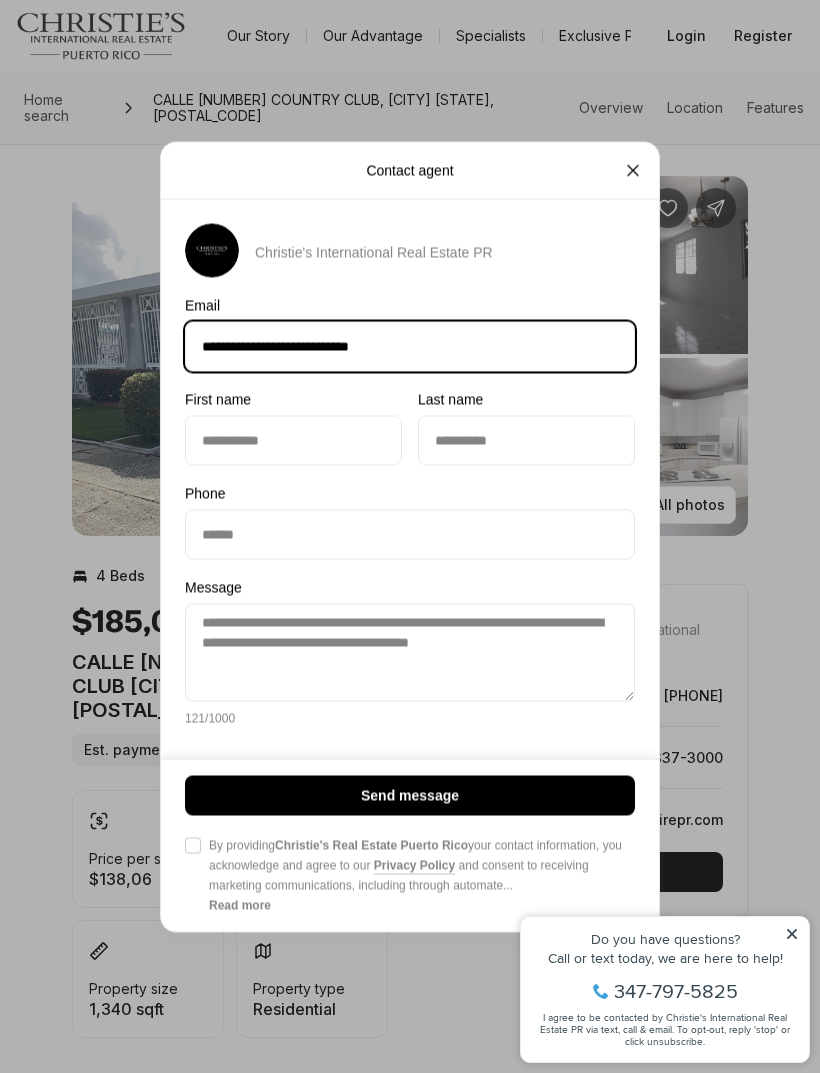 type on "**********" 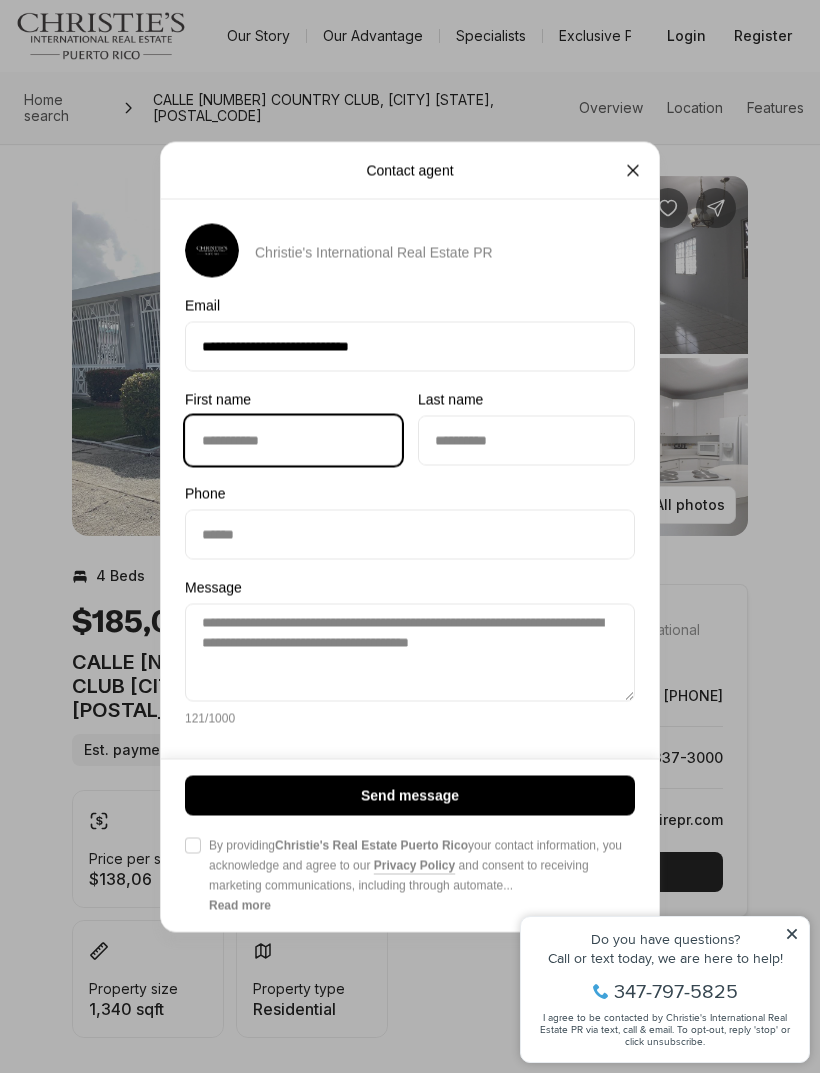 click on "First name First name" at bounding box center [293, 440] 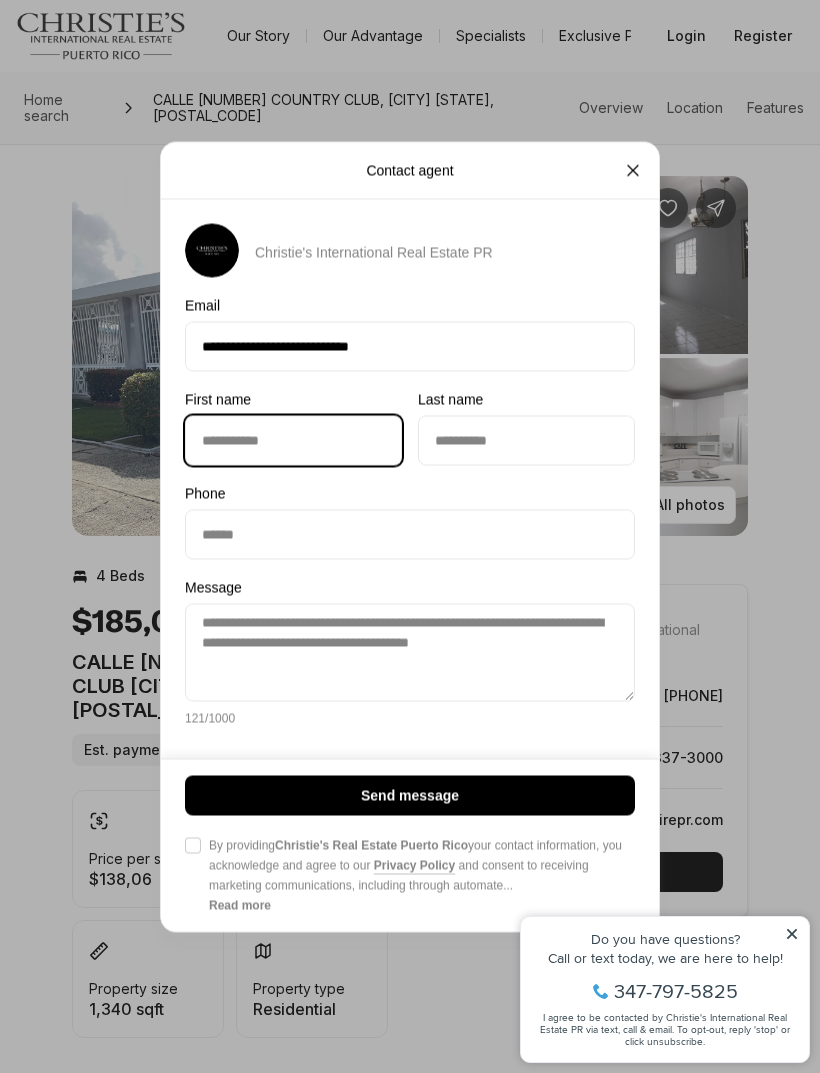 type on "*********" 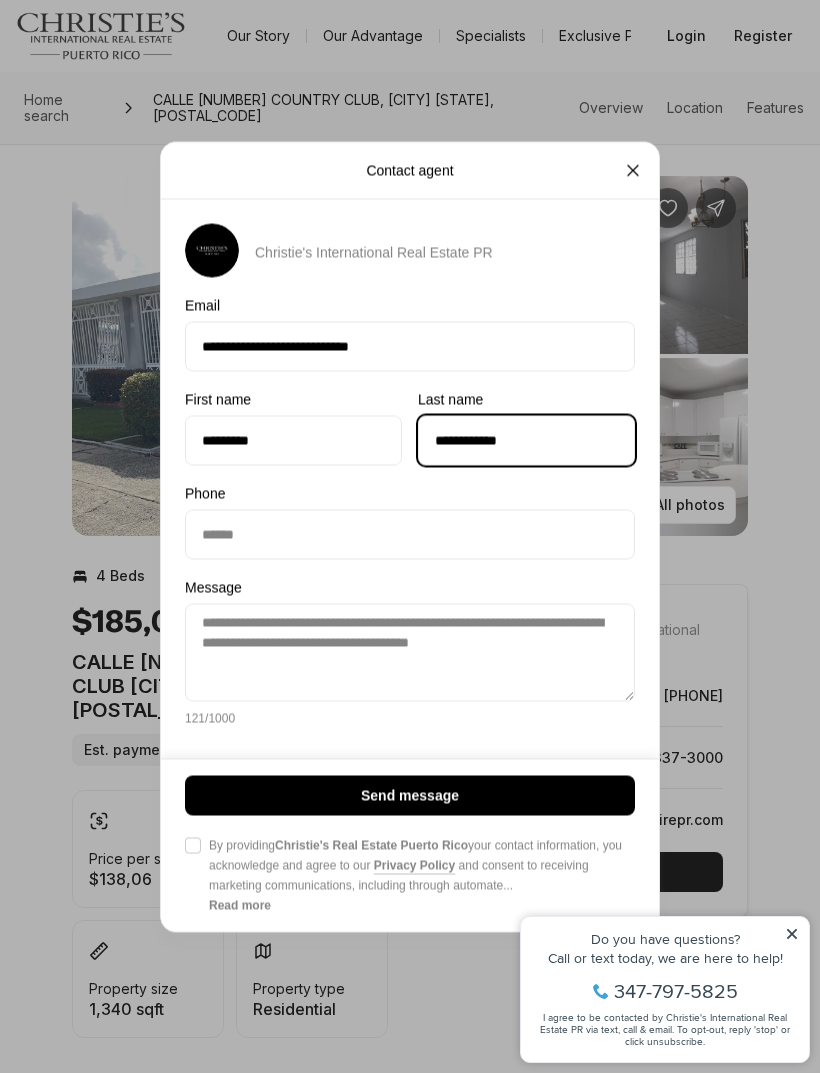 click on "**********" at bounding box center [526, 440] 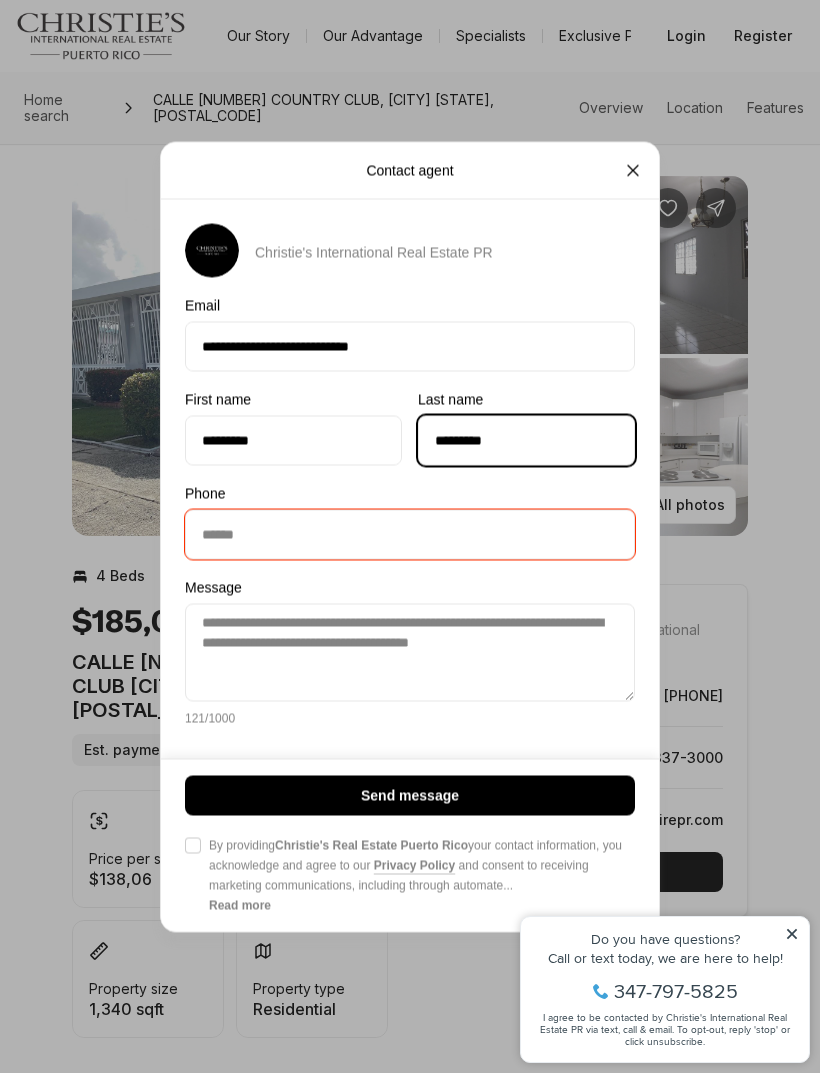 type on "*********" 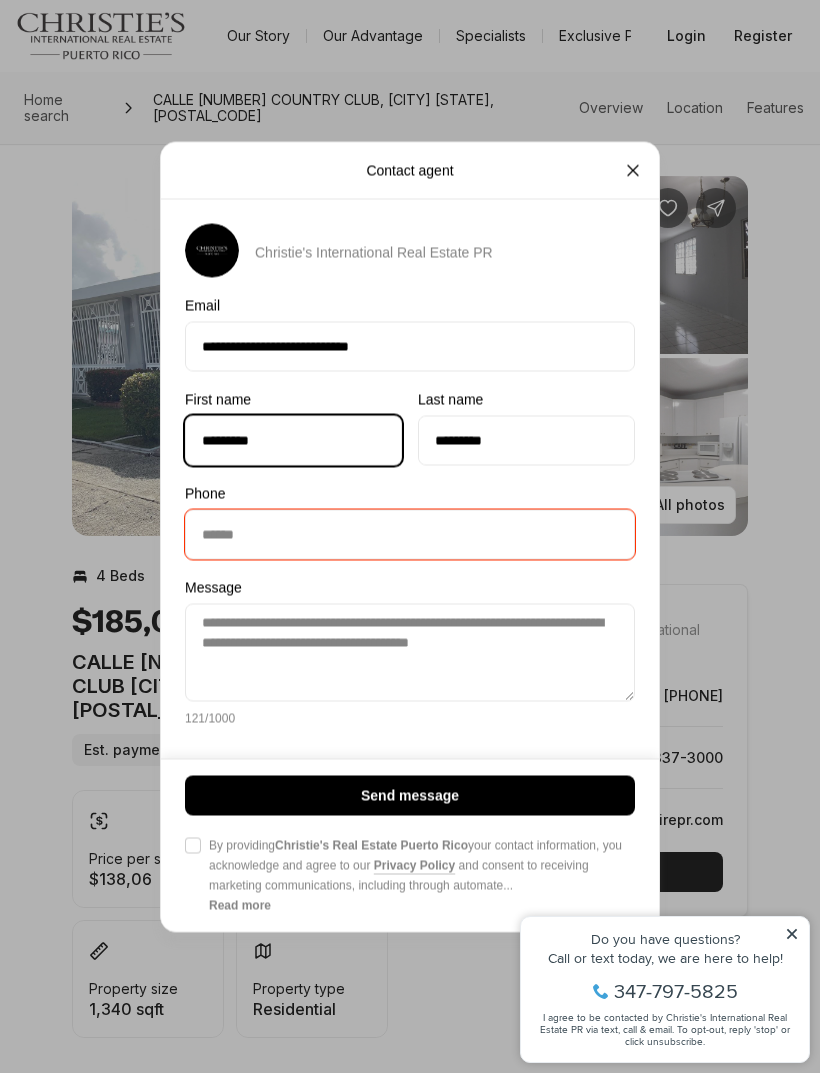 click on "*********" at bounding box center (293, 440) 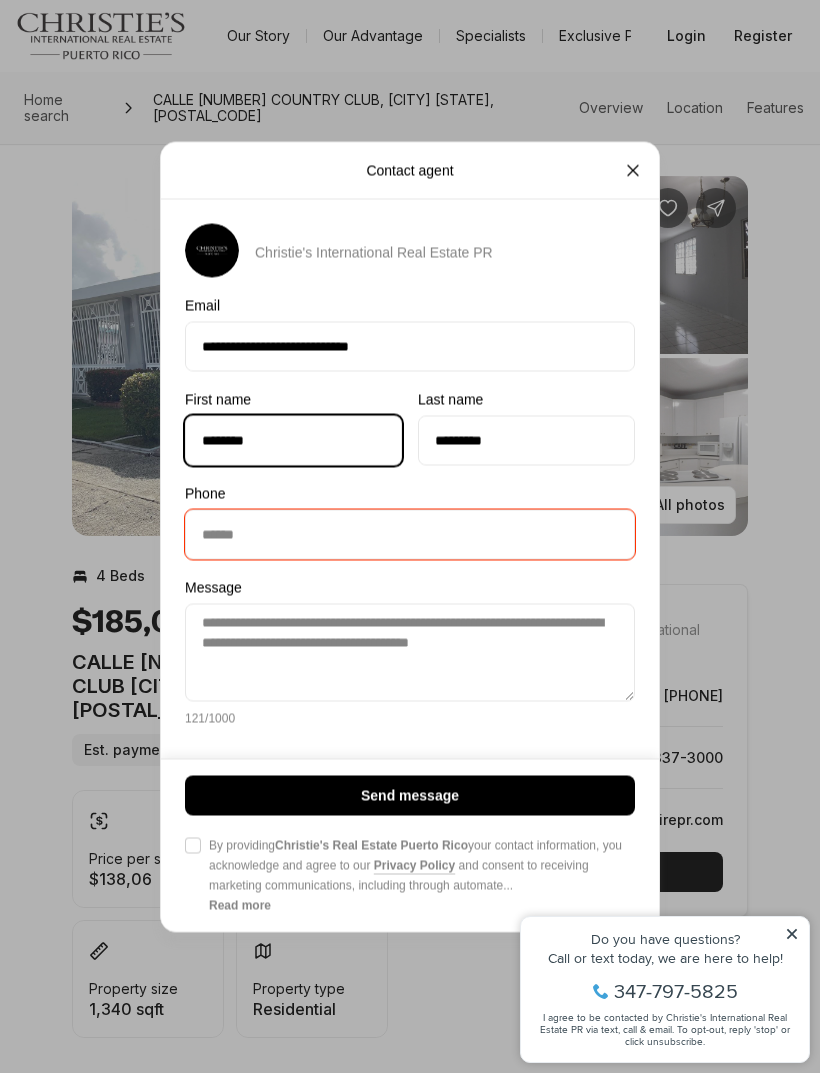 type on "*********" 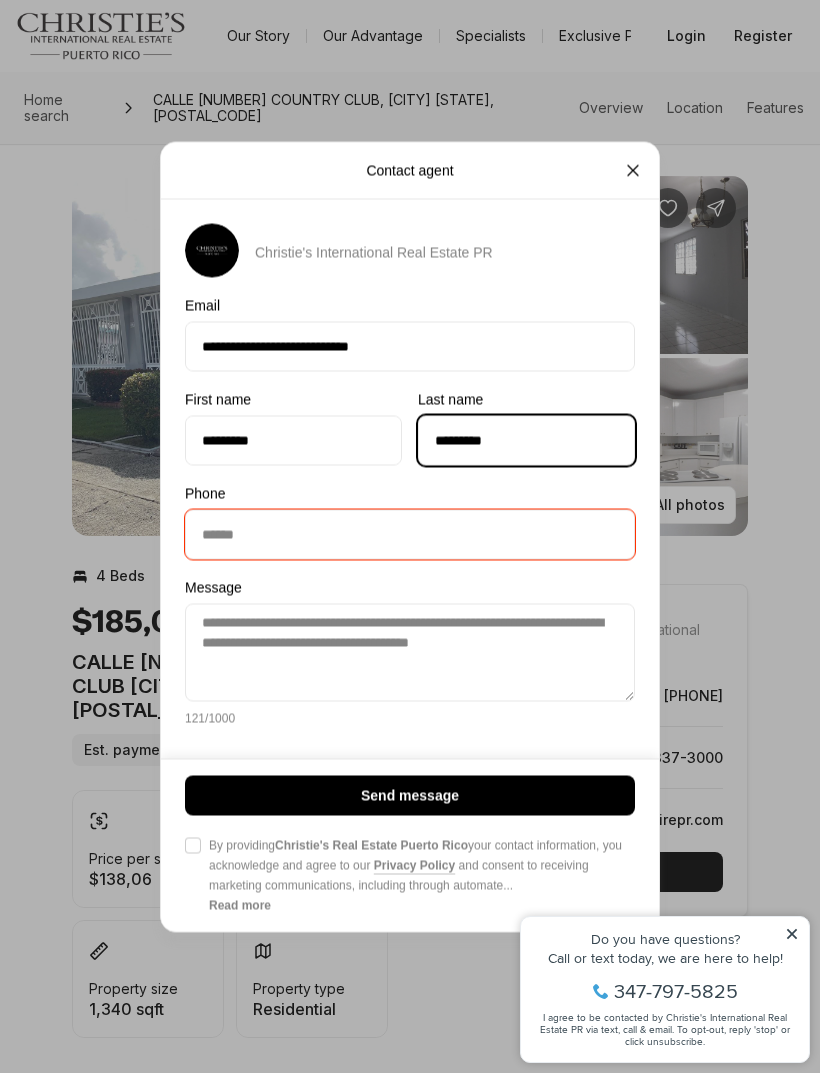 click on "*********" at bounding box center (526, 440) 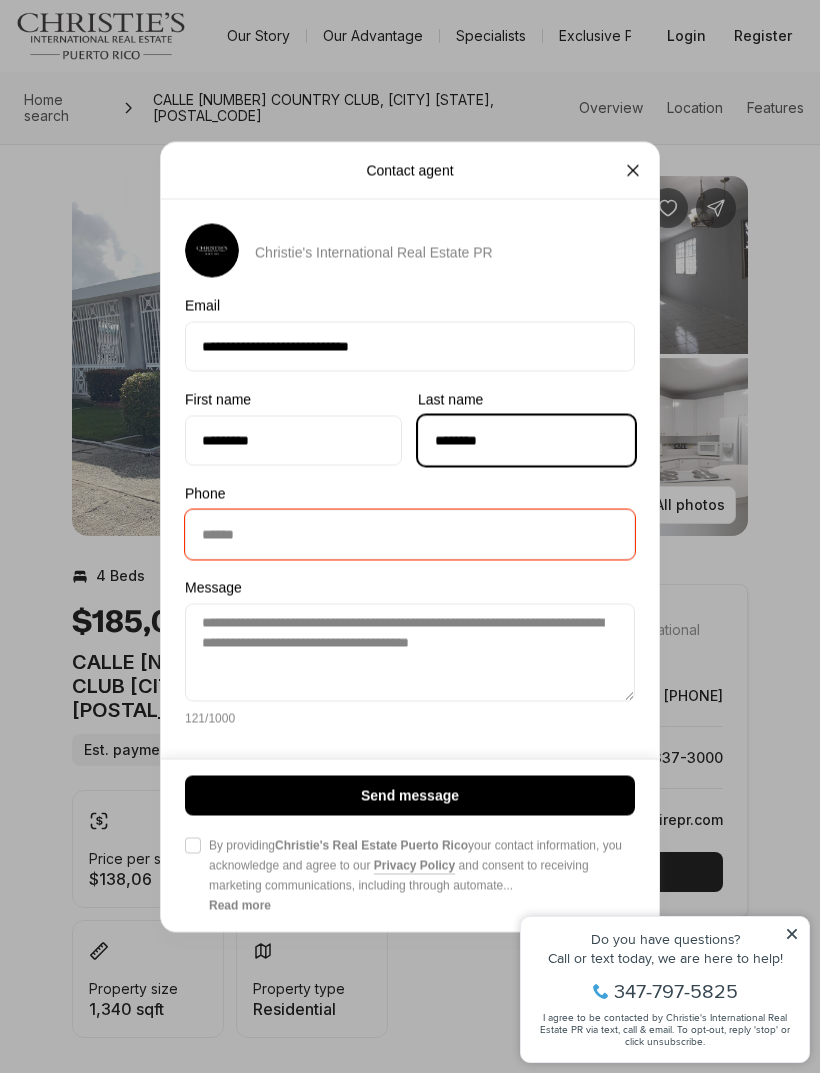 type on "*******" 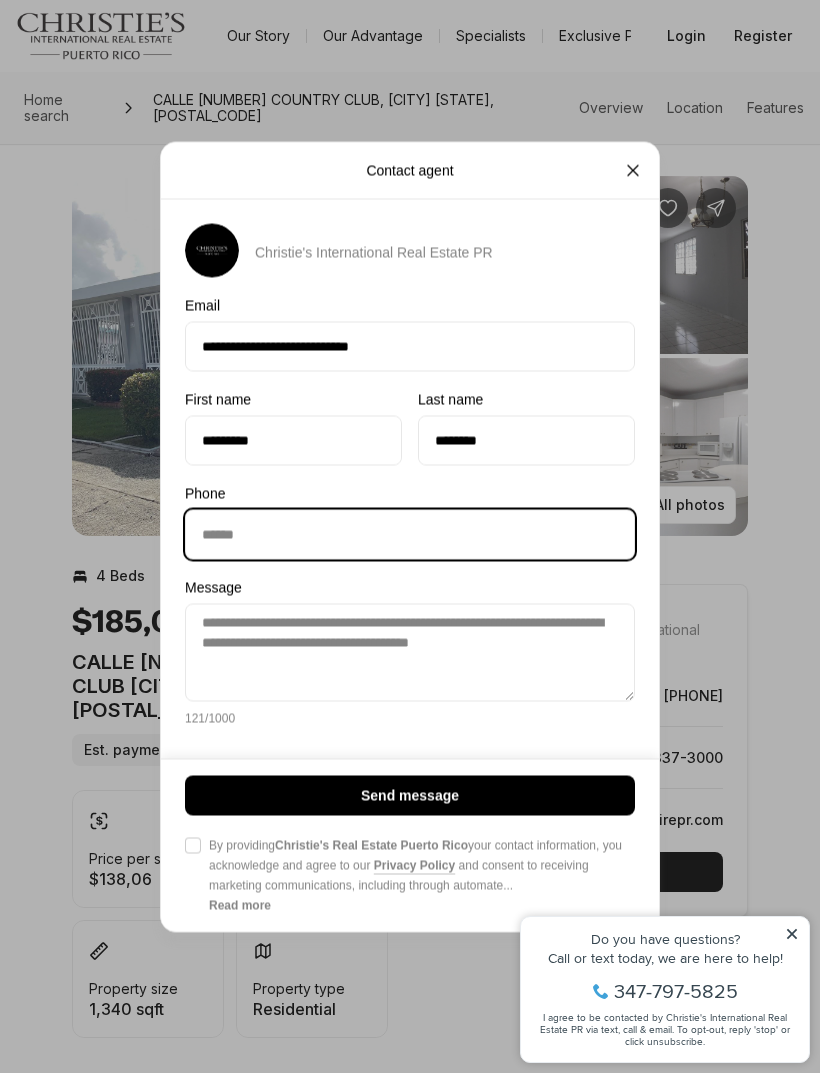 click on "Phone Phone" at bounding box center [410, 534] 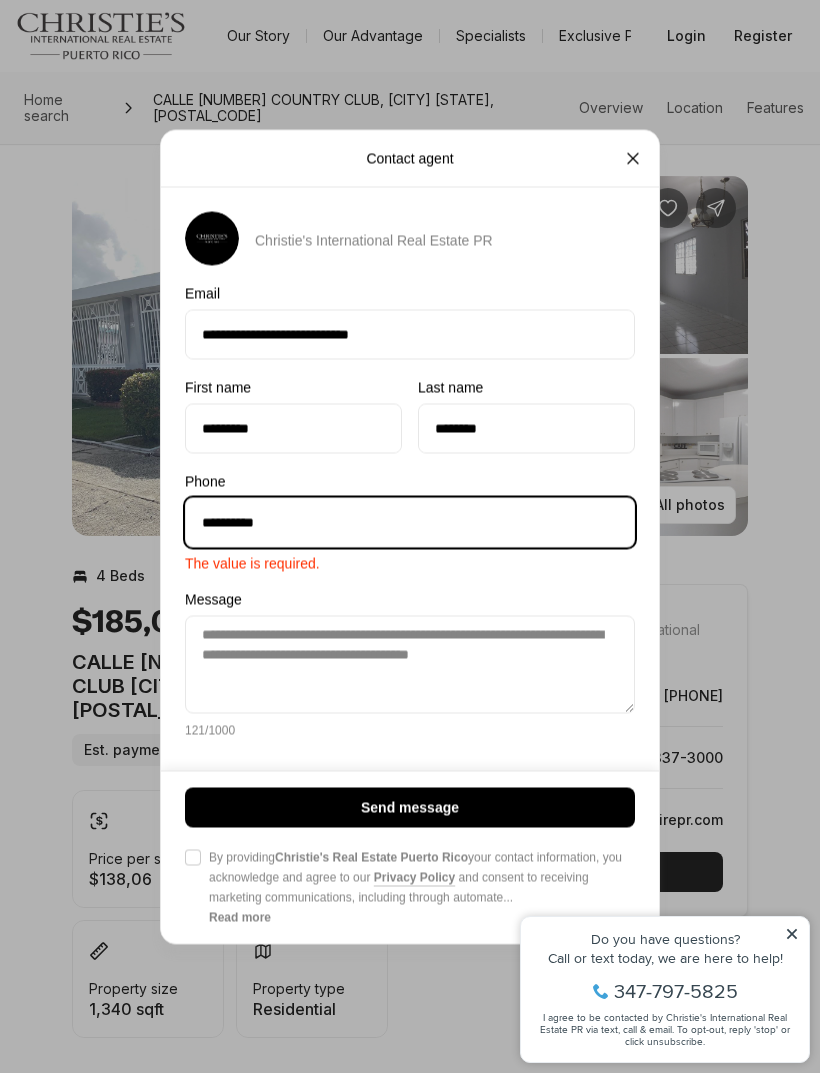 type on "**********" 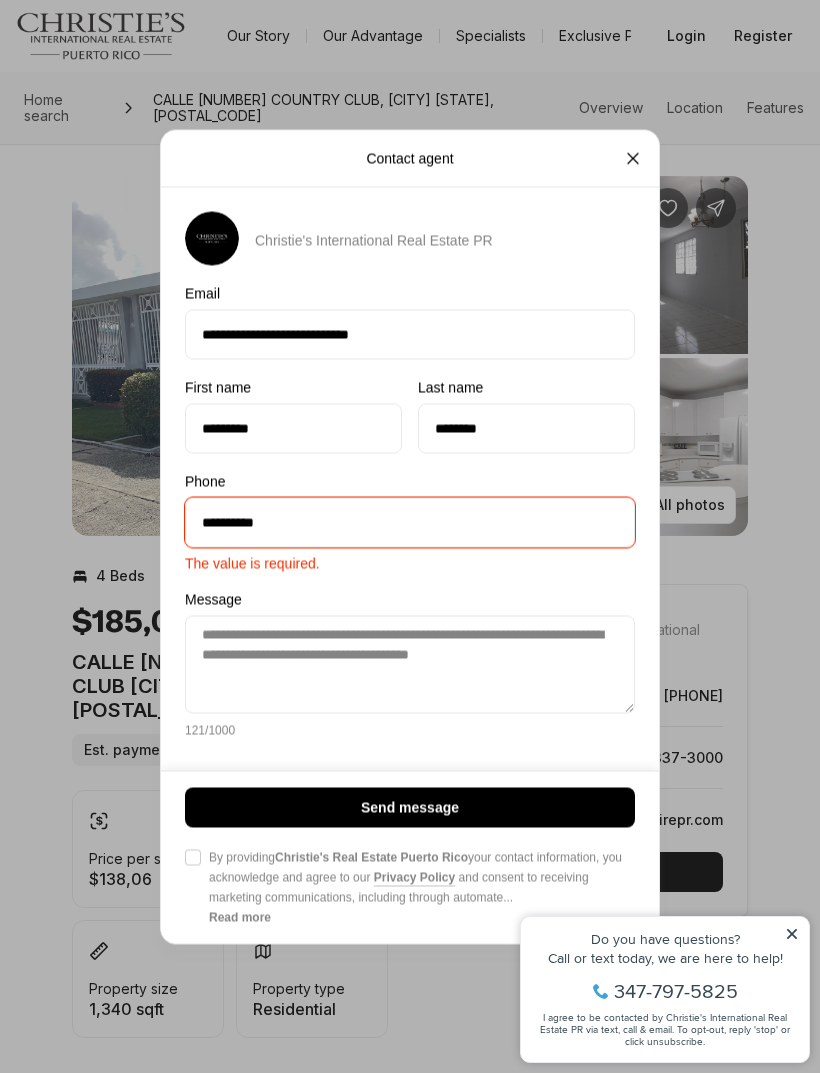 click on "**********" at bounding box center [410, 664] 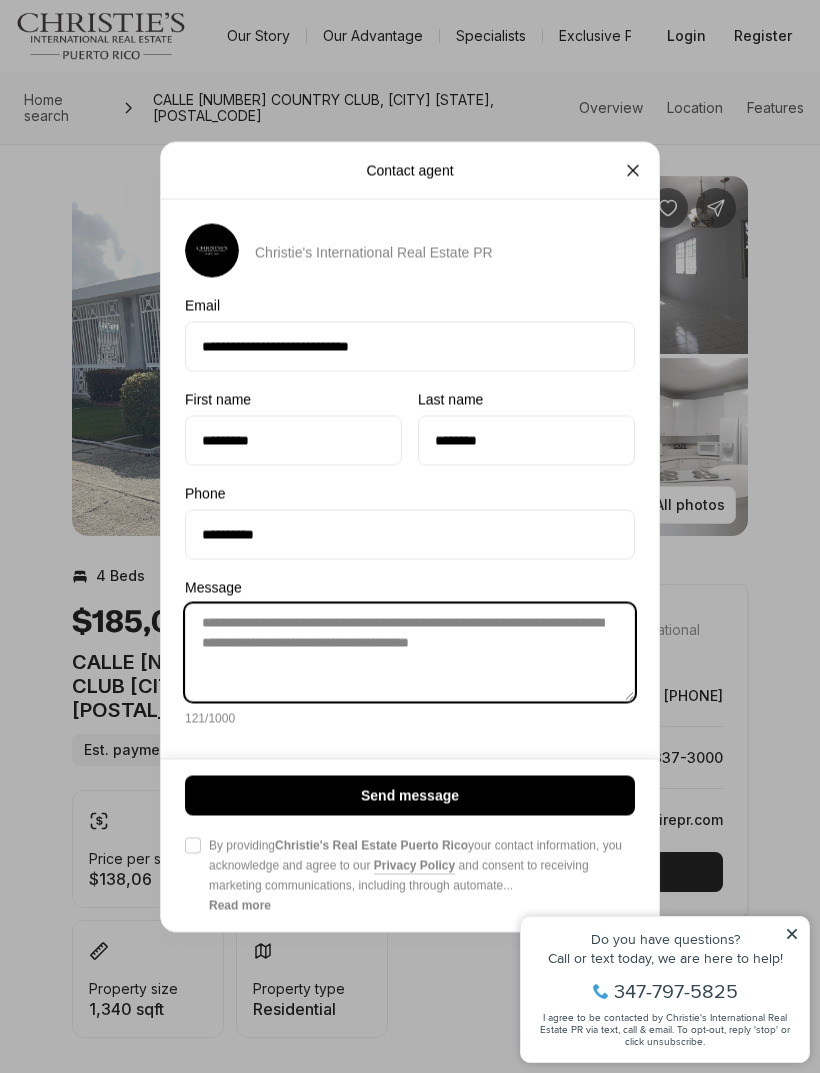 click on "**********" at bounding box center [410, 652] 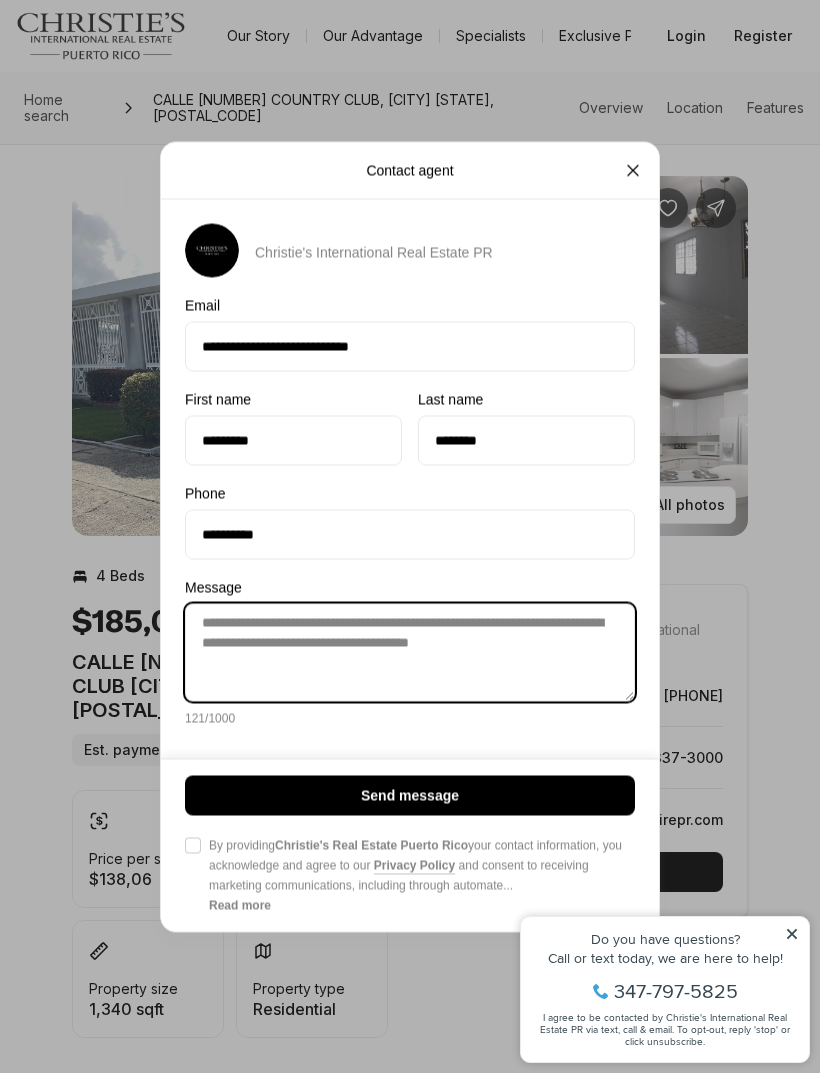 click on "**********" at bounding box center (410, 652) 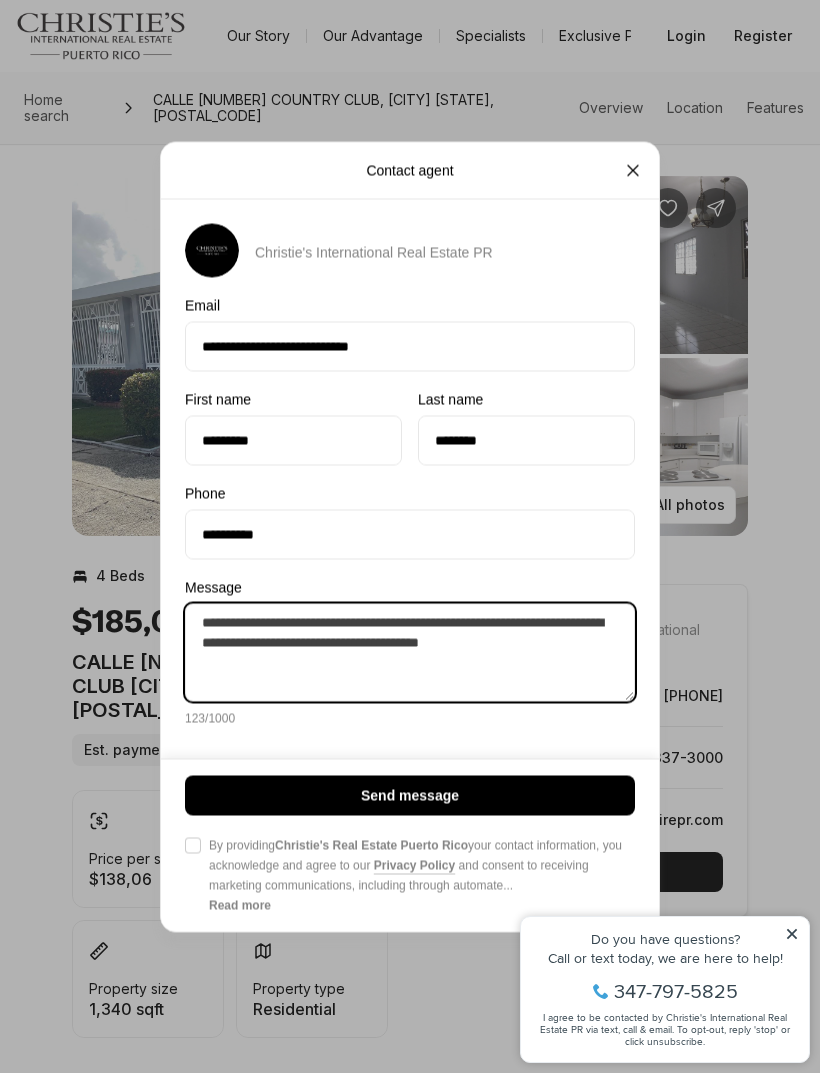 click on "**********" at bounding box center [410, 652] 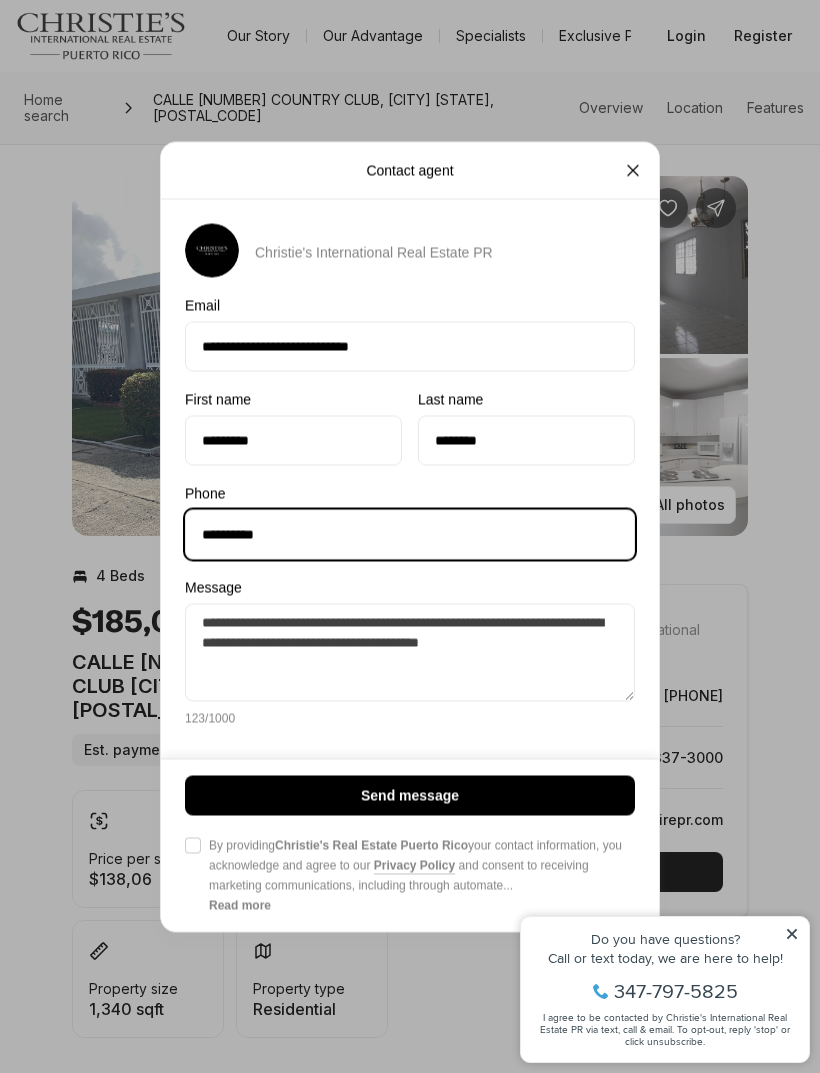 click on "**********" at bounding box center (410, 534) 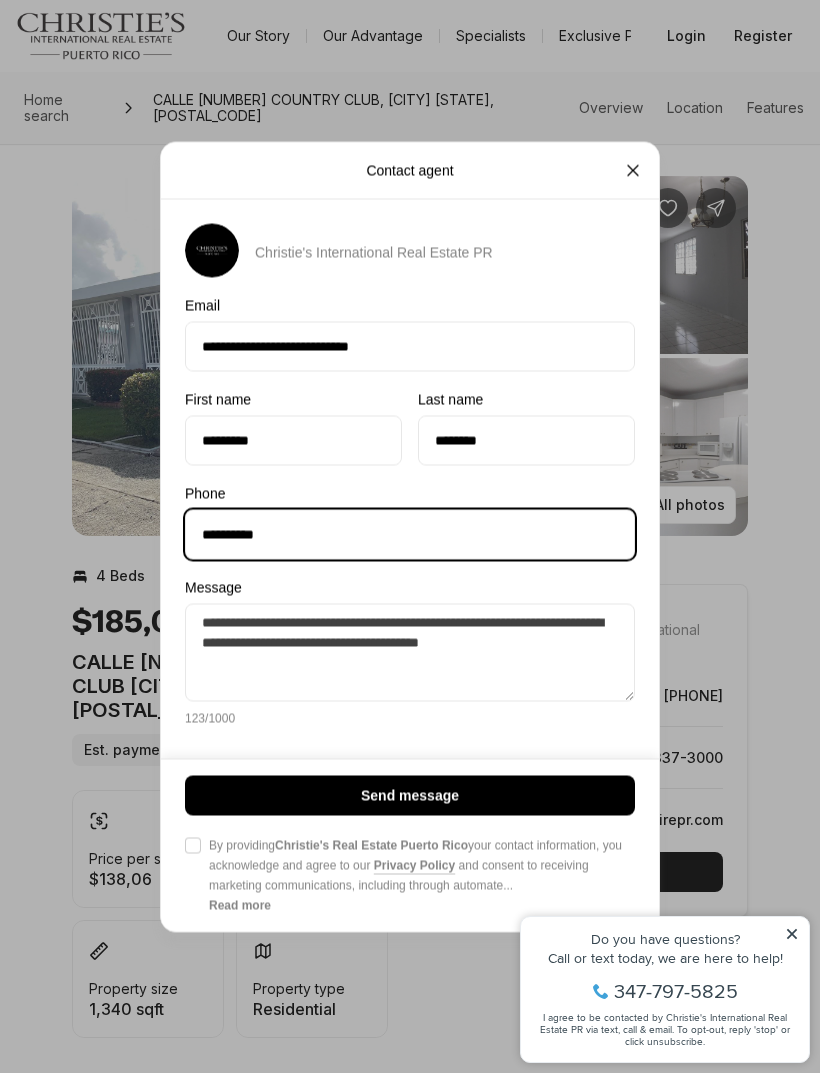 click on "Send message" at bounding box center [410, 795] 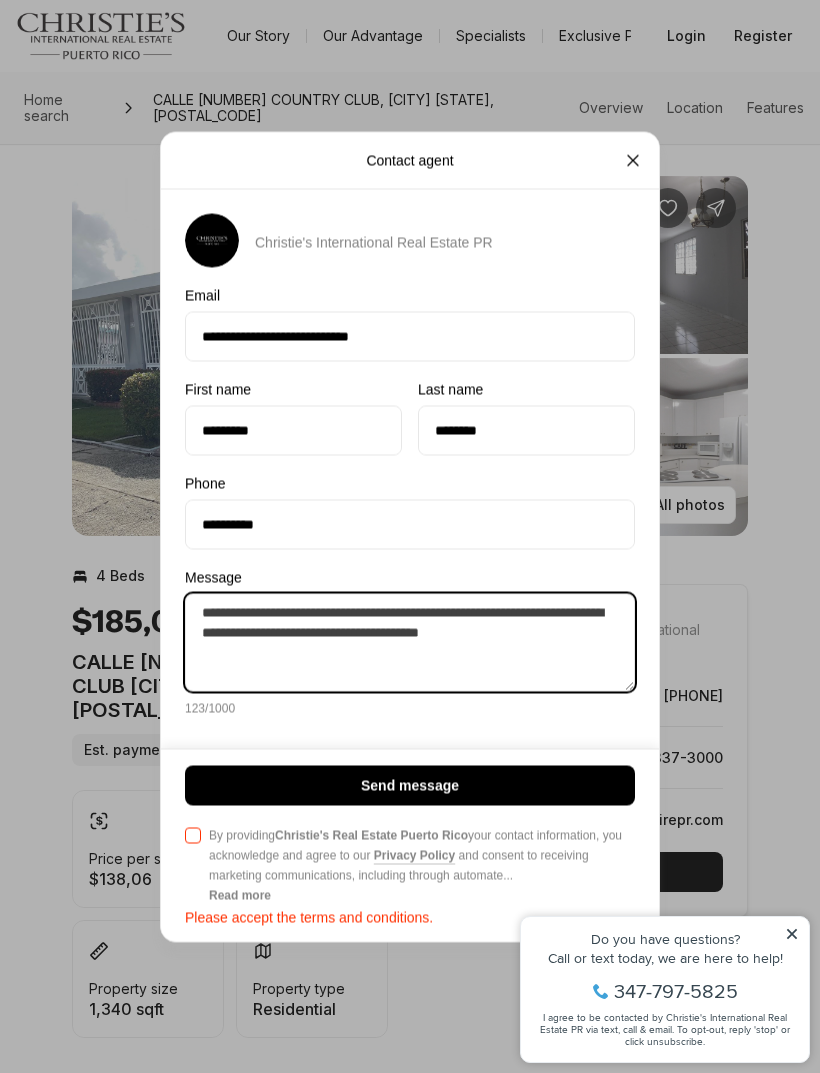 click on "**********" at bounding box center [410, 642] 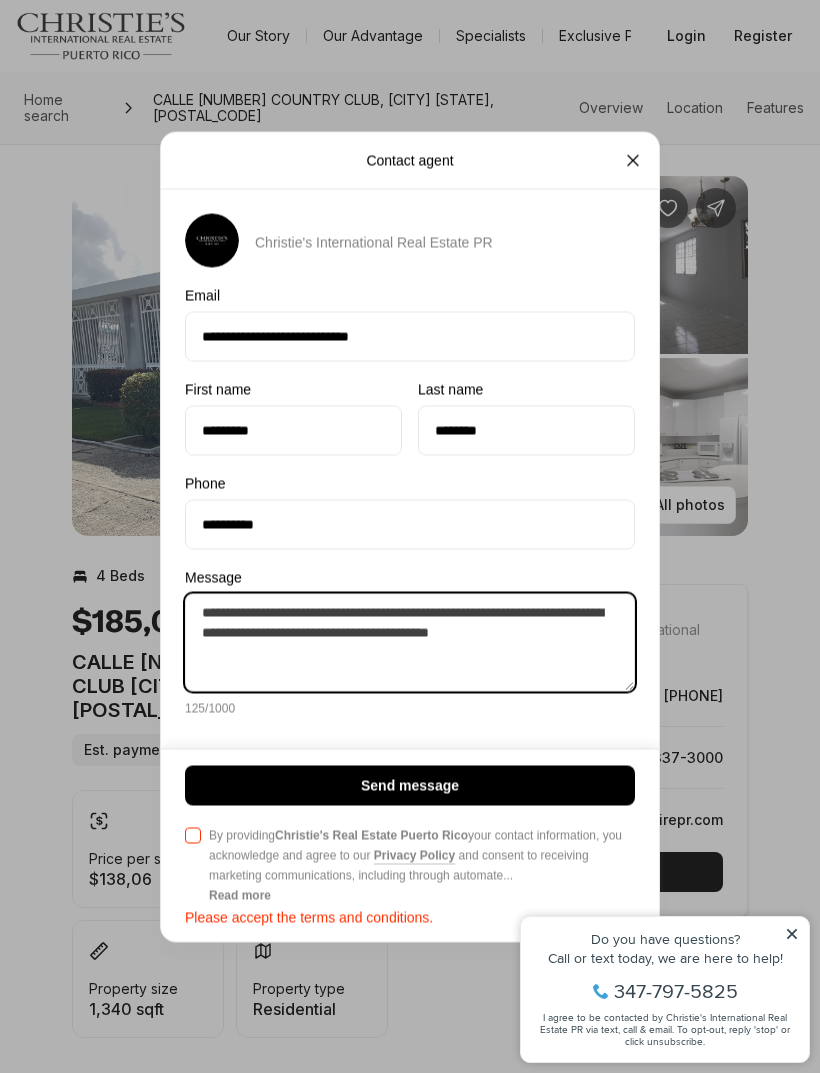 type on "**********" 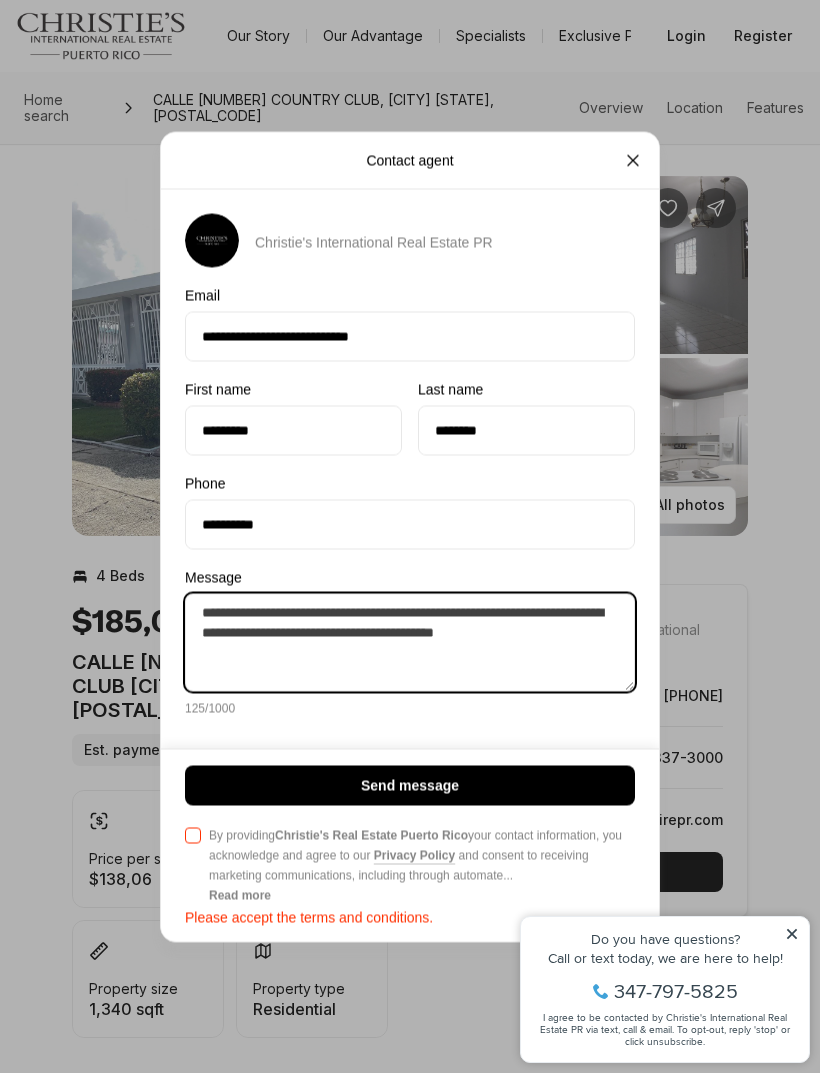 scroll, scrollTop: 11, scrollLeft: 0, axis: vertical 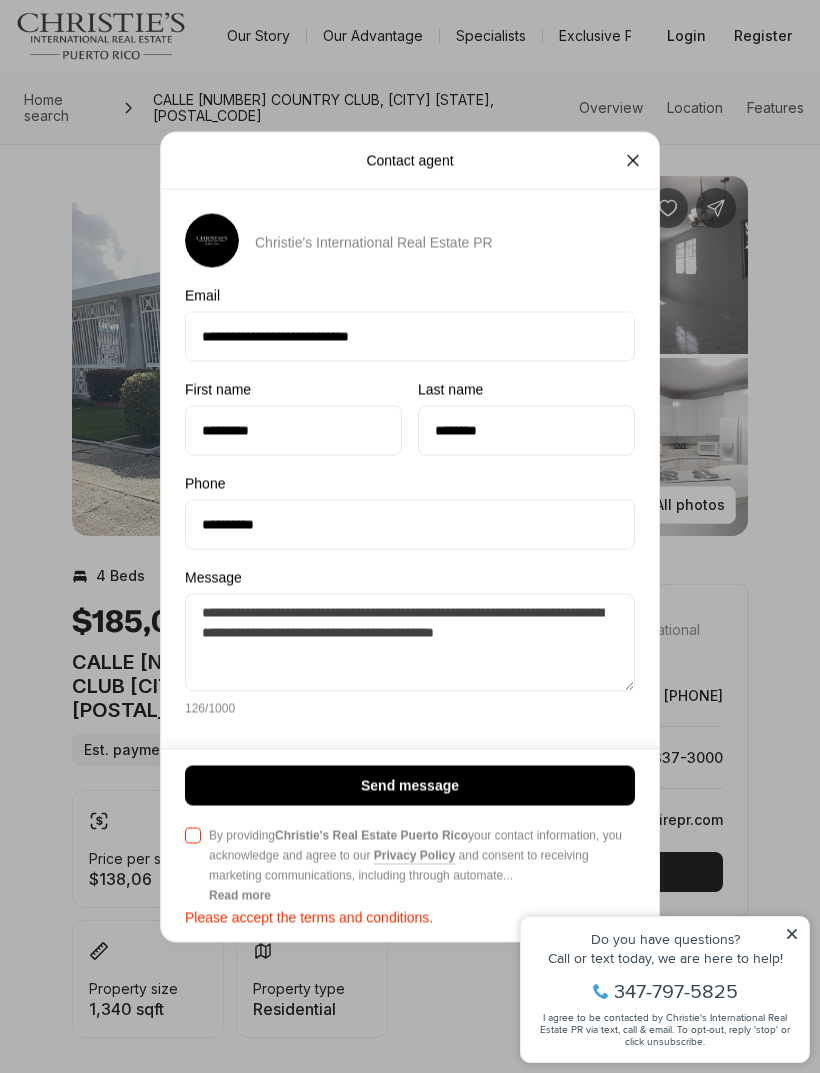 click on "**********" at bounding box center [410, 536] 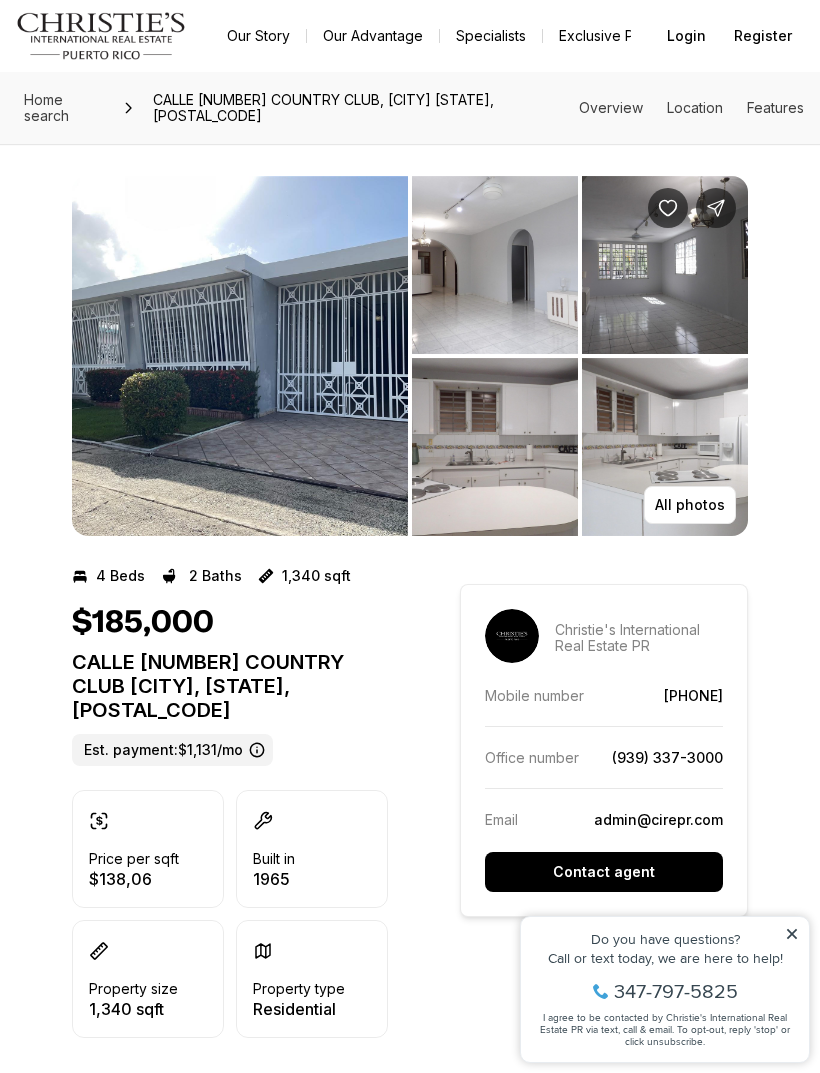 click on "Contact agent" at bounding box center (604, 872) 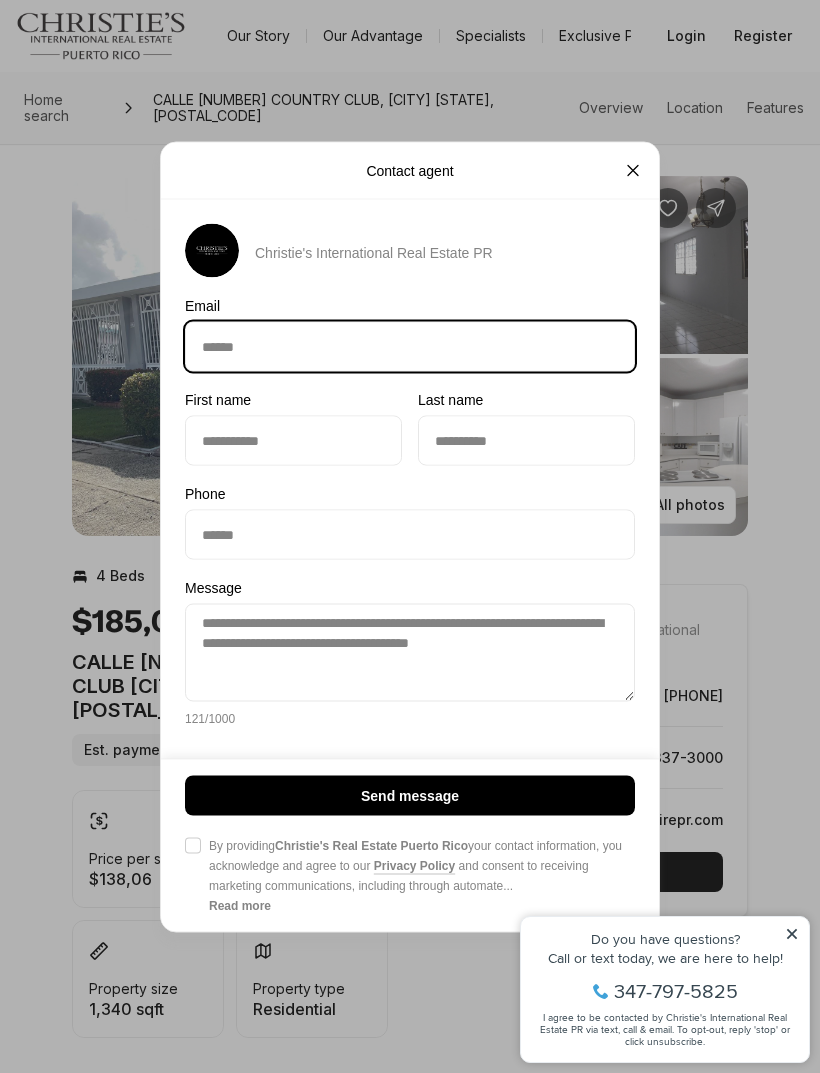 click on "Email Email" at bounding box center [410, 346] 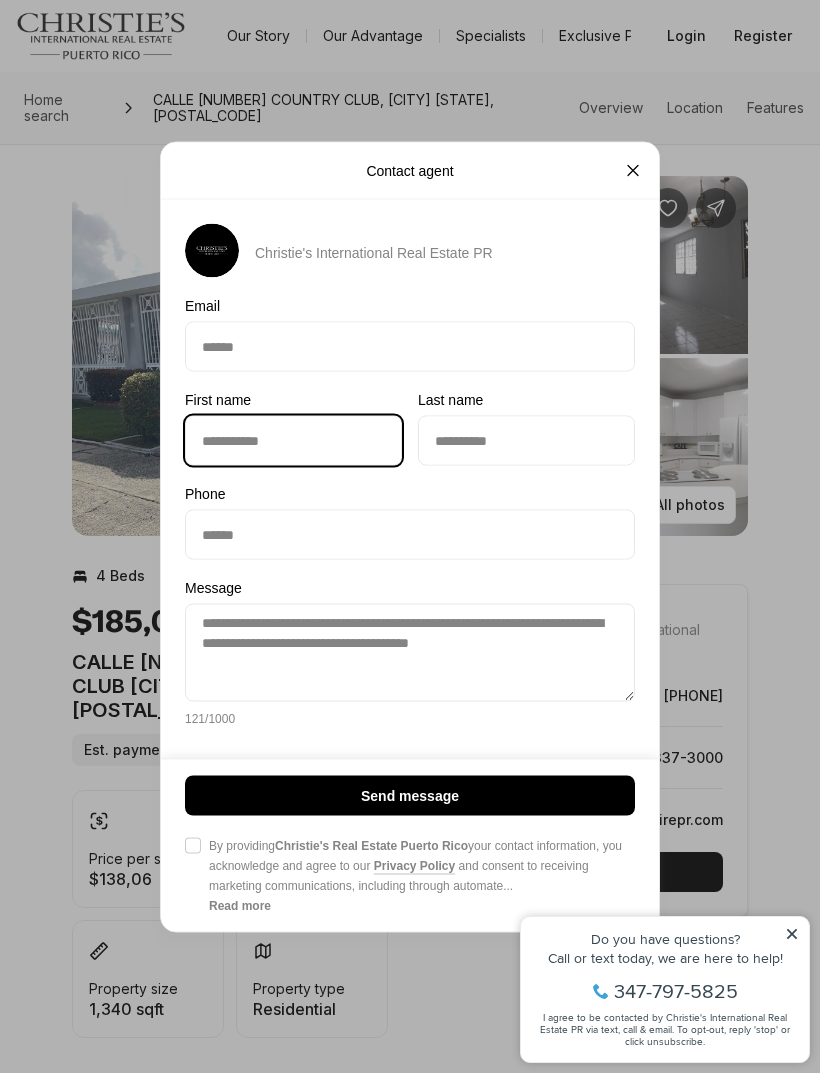 type on "*********" 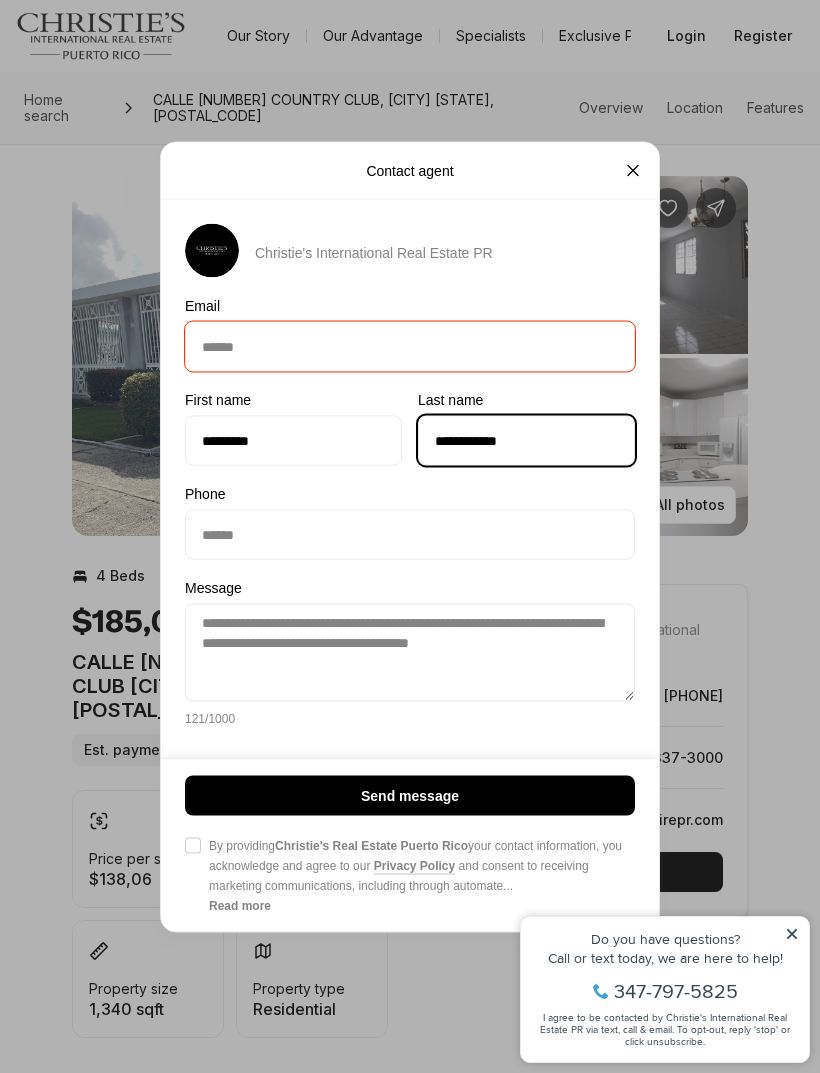 click on "**********" at bounding box center [526, 440] 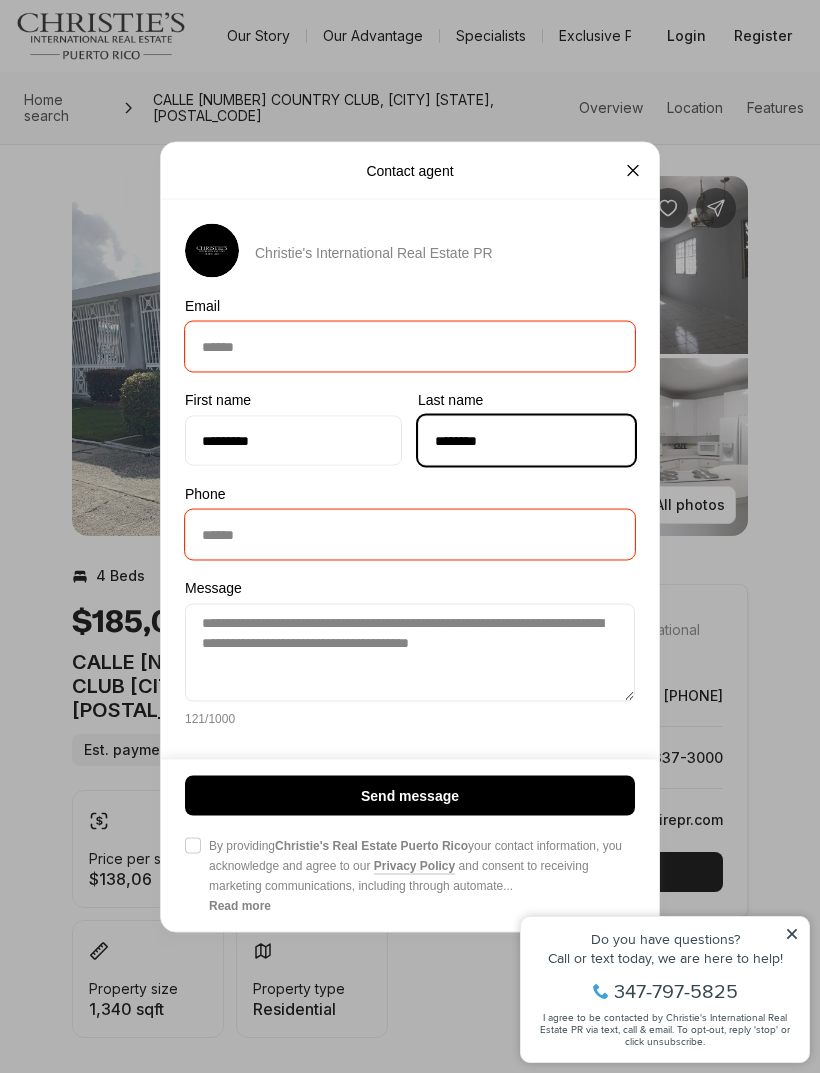type on "*******" 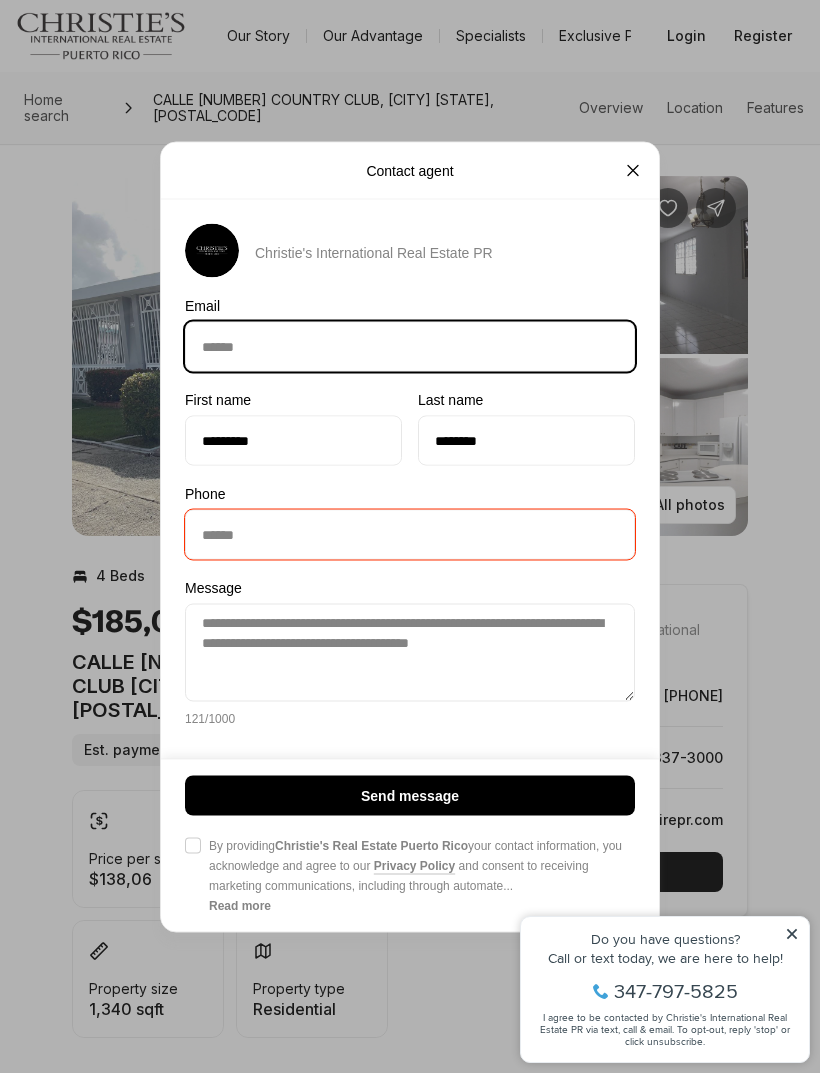 click on "Email Email" at bounding box center (410, 346) 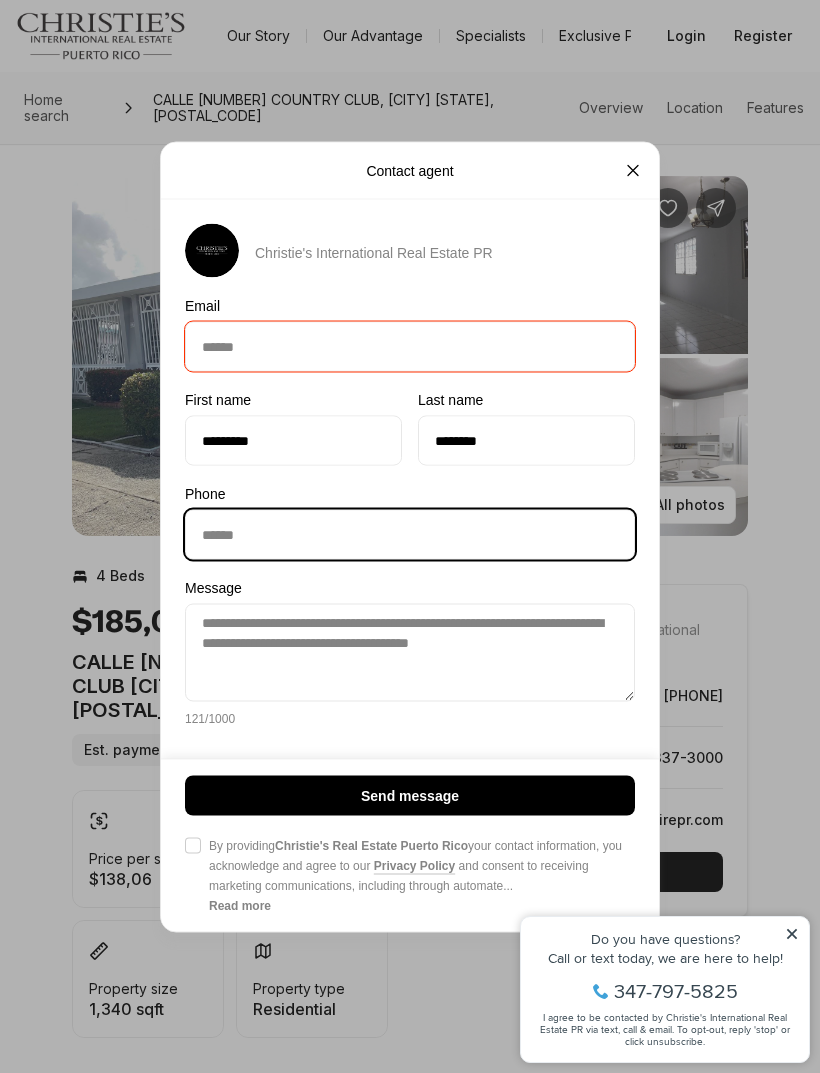 click on "Phone Phone" at bounding box center (410, 534) 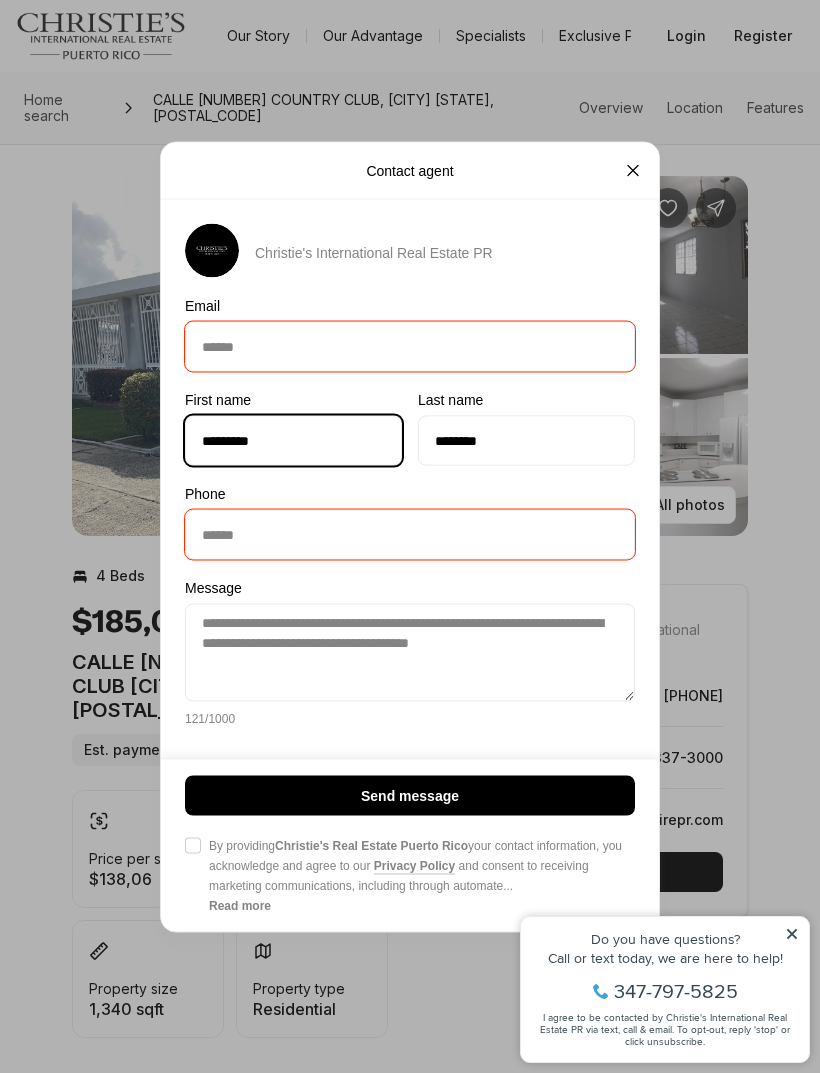click on "*********" at bounding box center (293, 440) 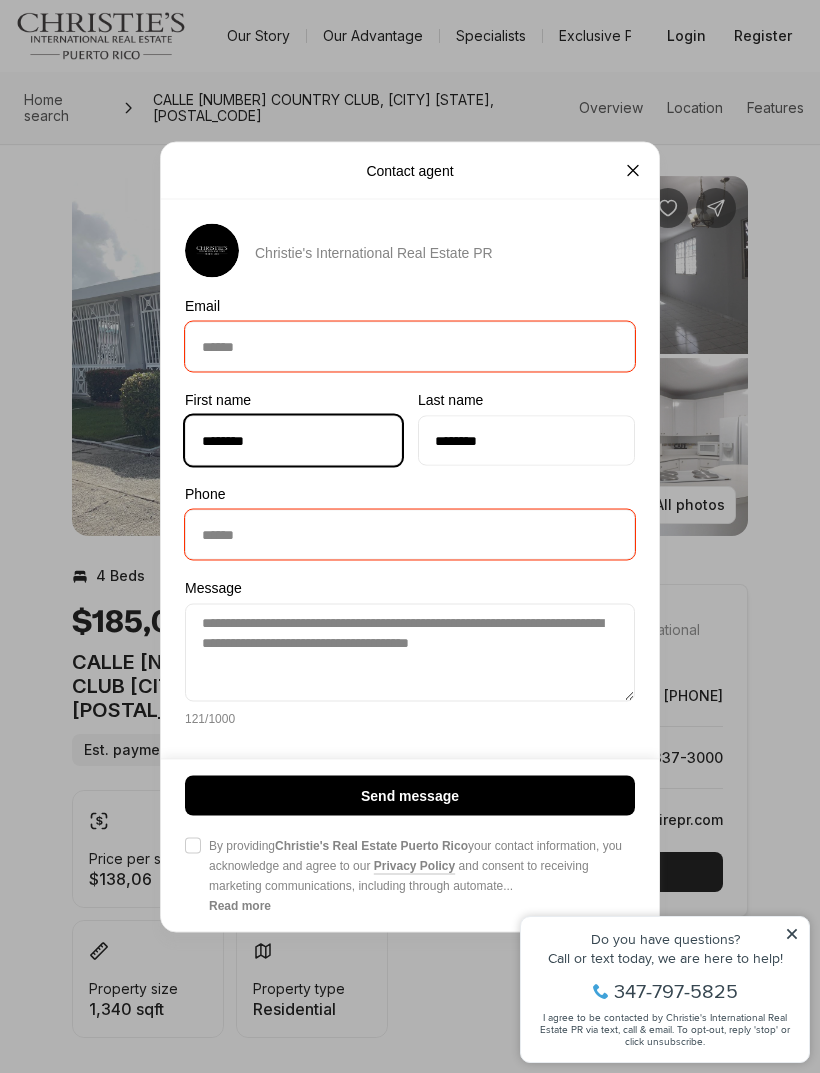 type on "*********" 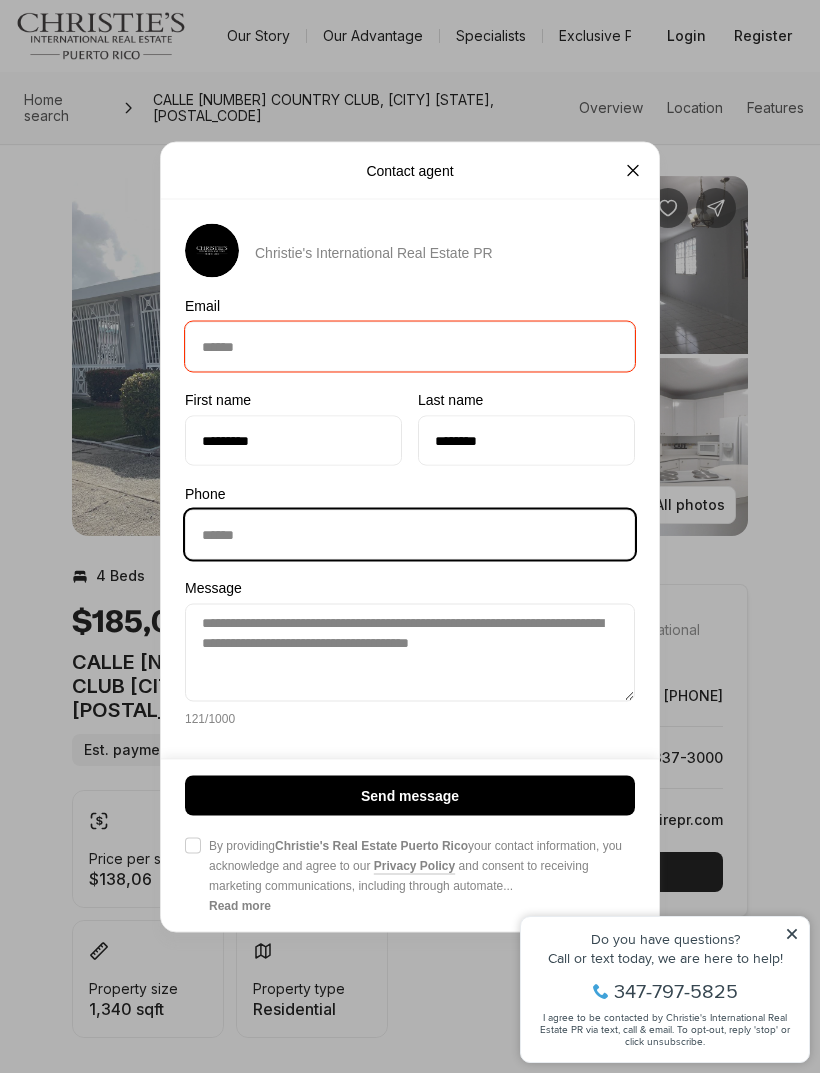 click on "Phone Phone" at bounding box center (410, 534) 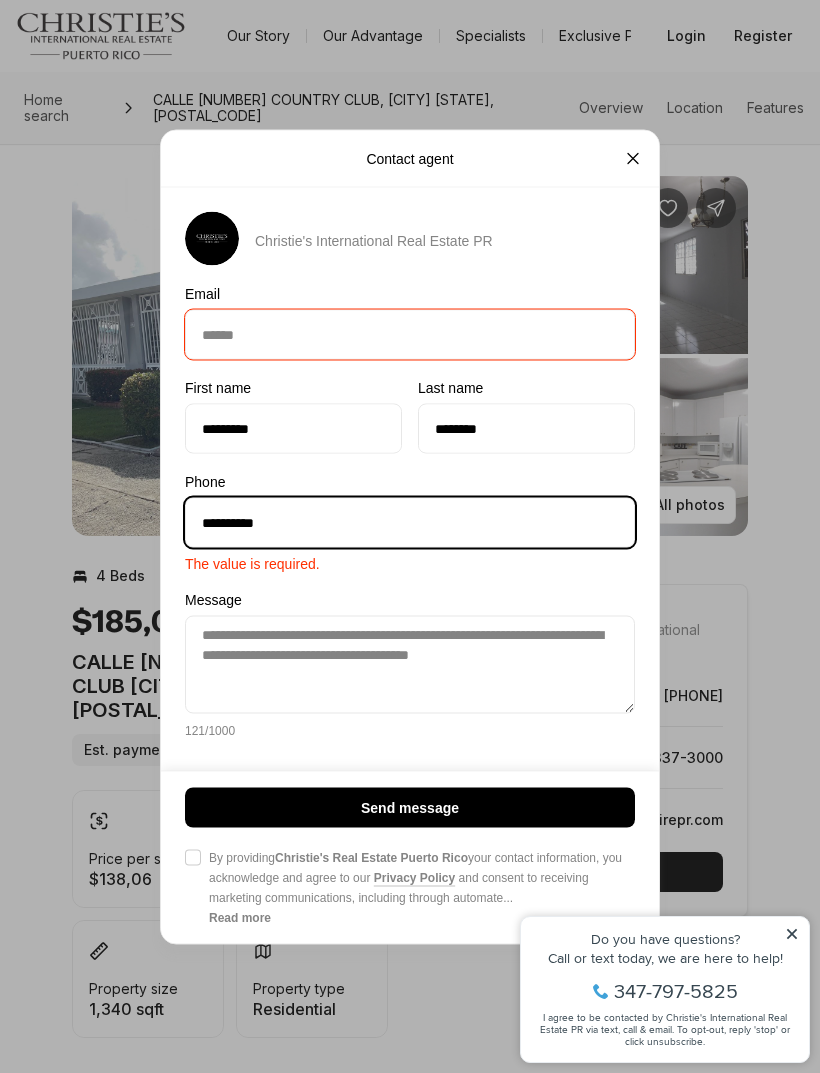 type on "**********" 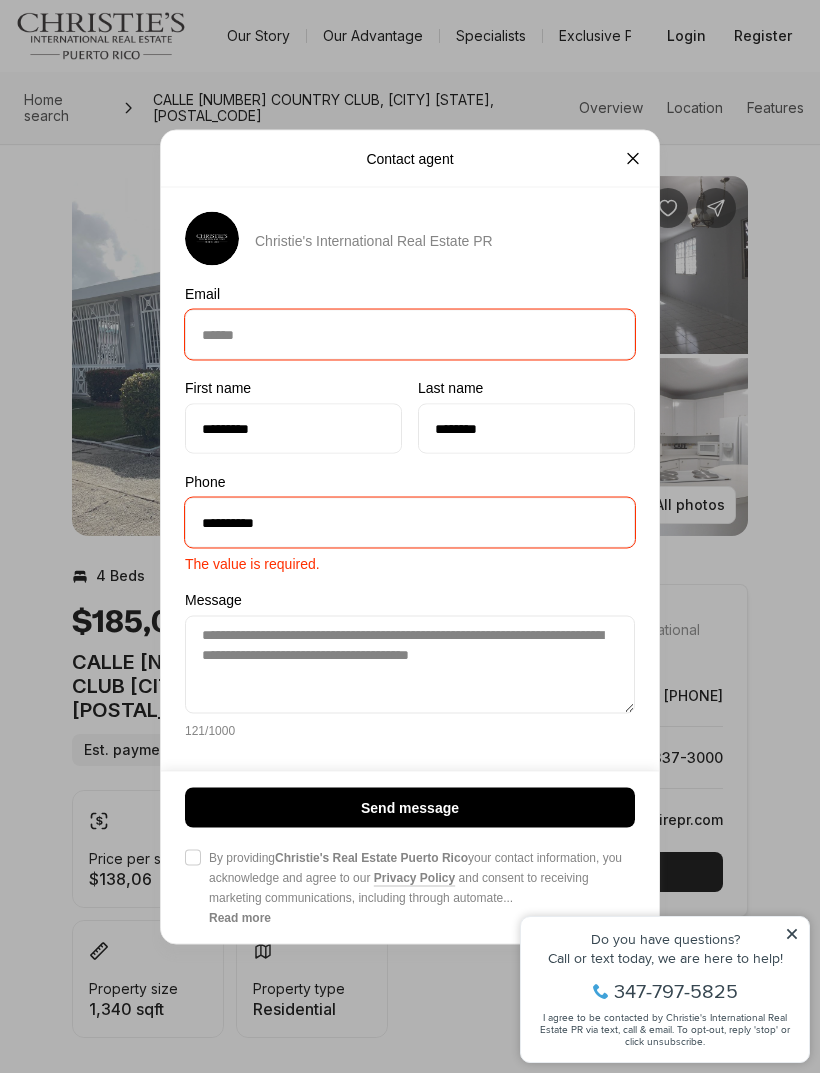 click on "*********" at bounding box center (293, 428) 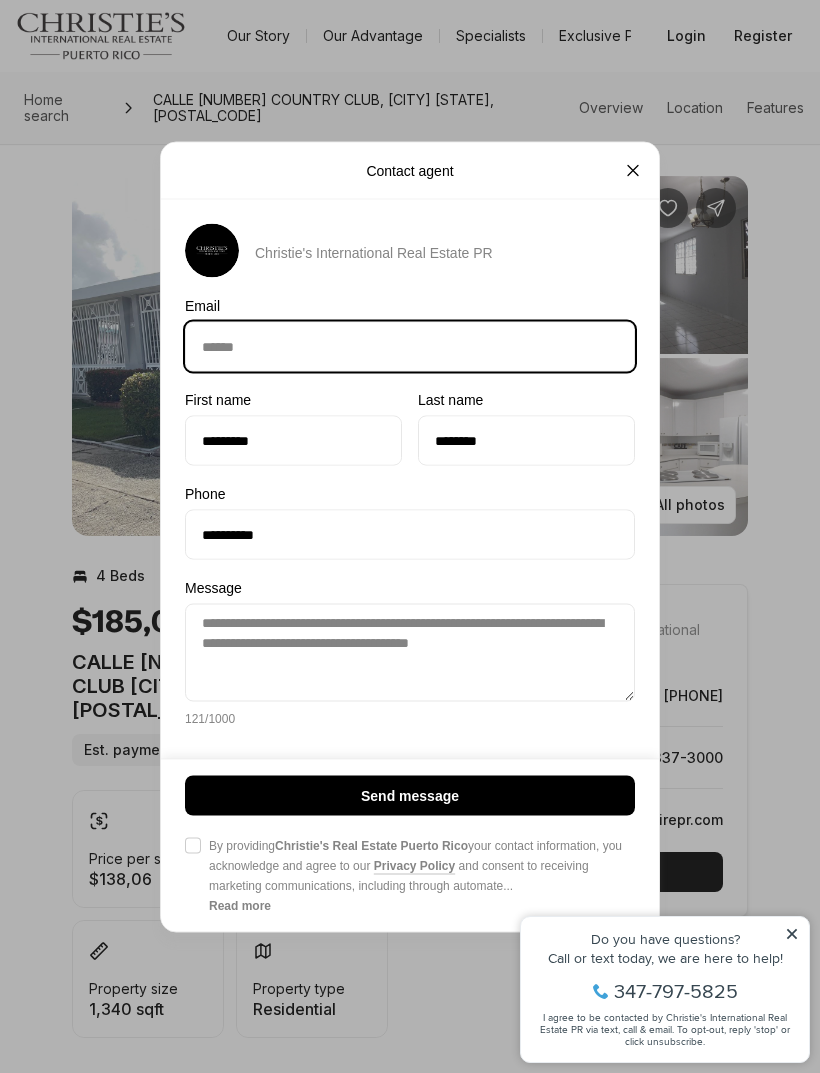 click on "Email Email" at bounding box center (410, 346) 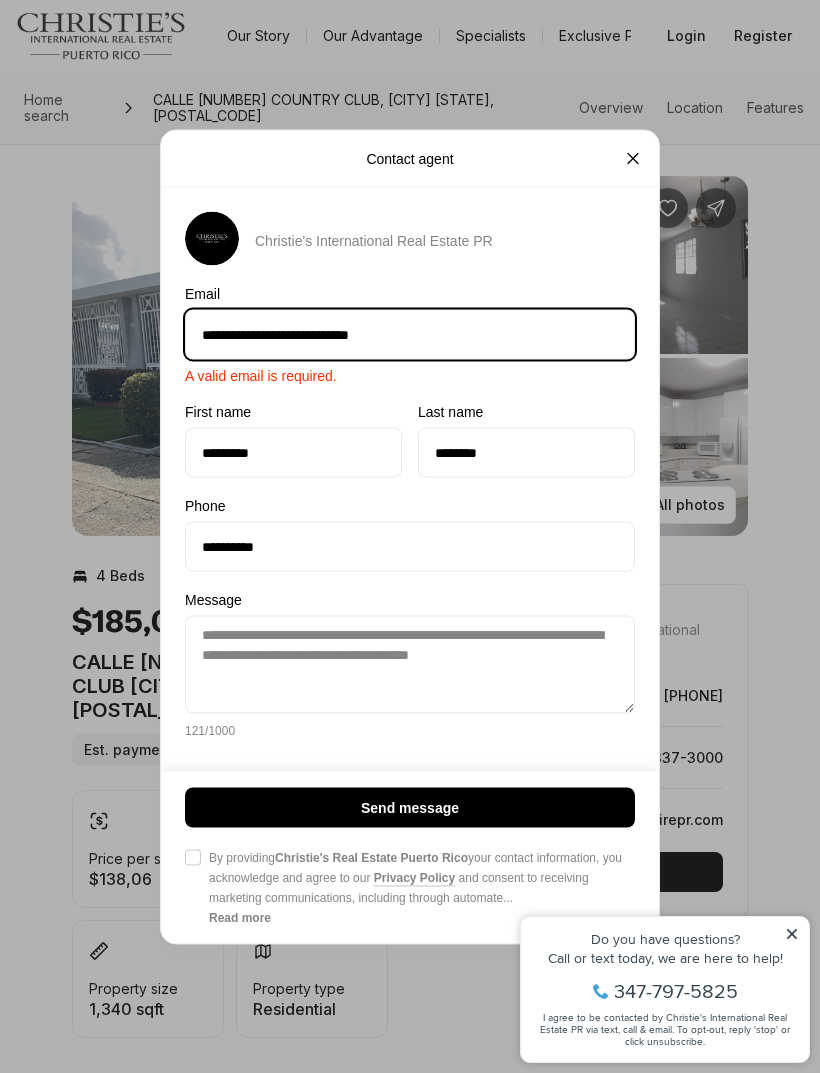 type on "**********" 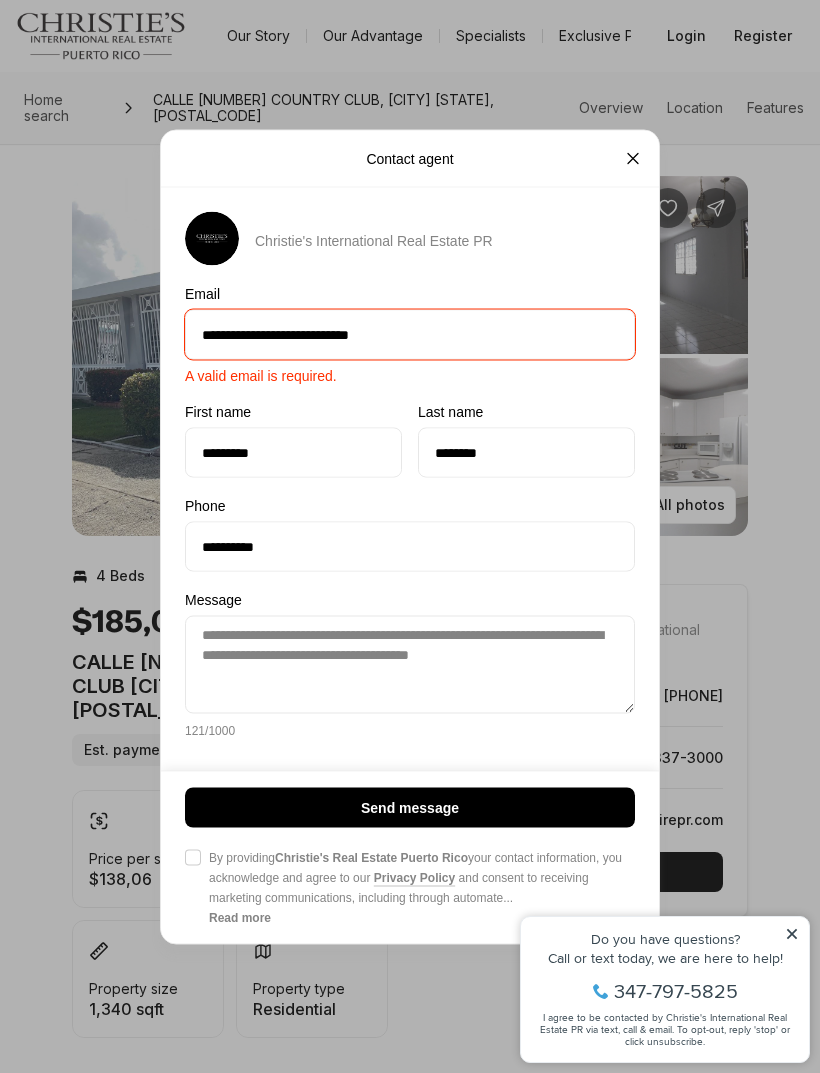 click on "**********" at bounding box center [410, 482] 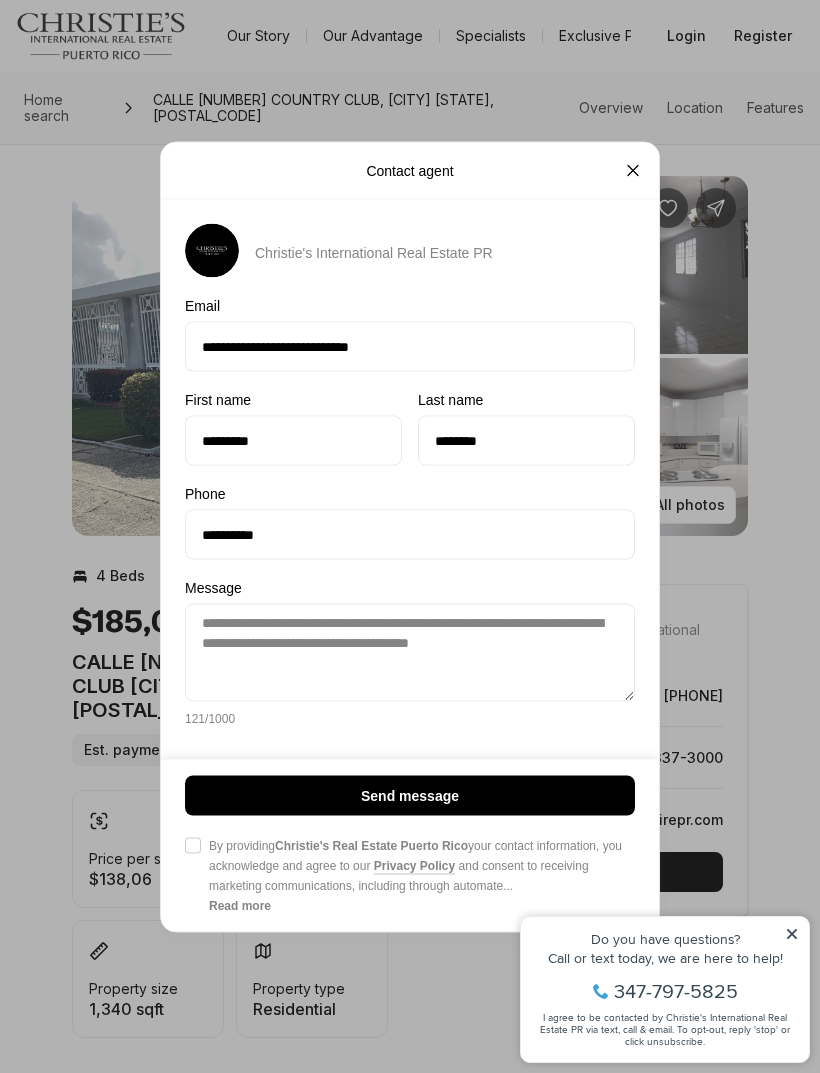 click on "Agree to Privacy Policy By providing  Christie's Real Estate Puerto Rico  your contact information, you acknowledge and agree to our   Privacy Policy   and consent to receiving marketing communications, including through automate ... Read more" at bounding box center (193, 845) 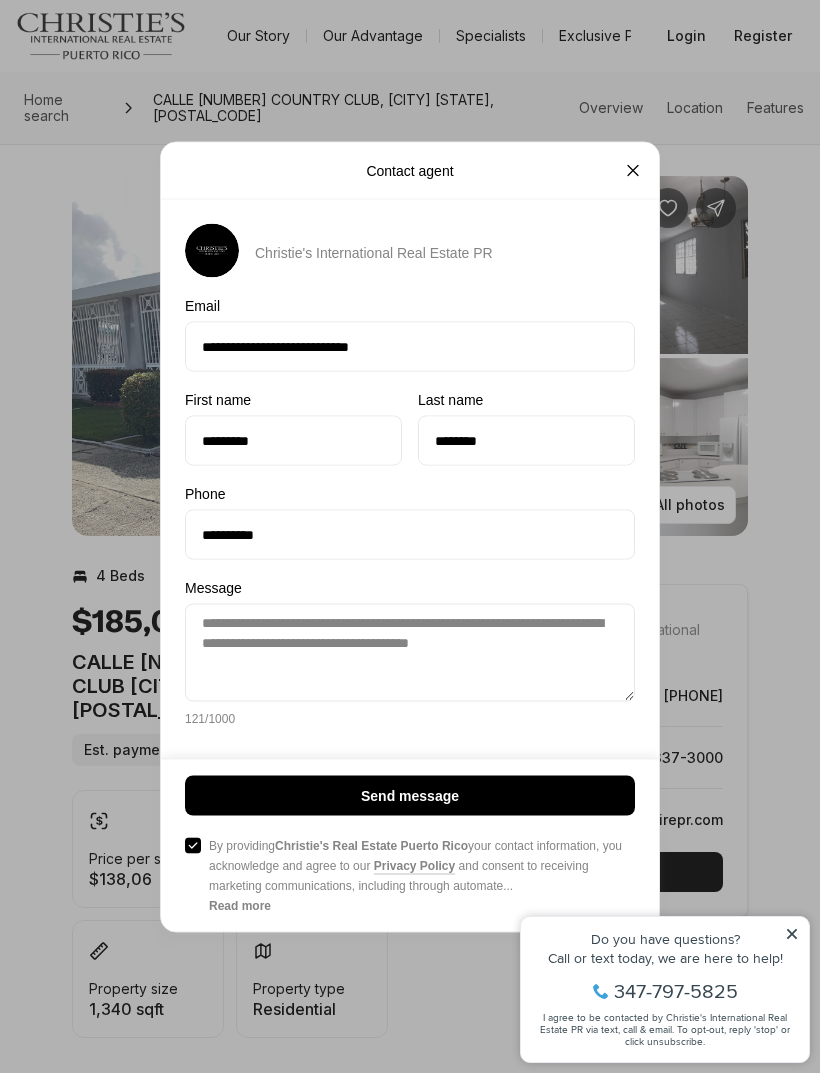 click on "Send message" at bounding box center [410, 795] 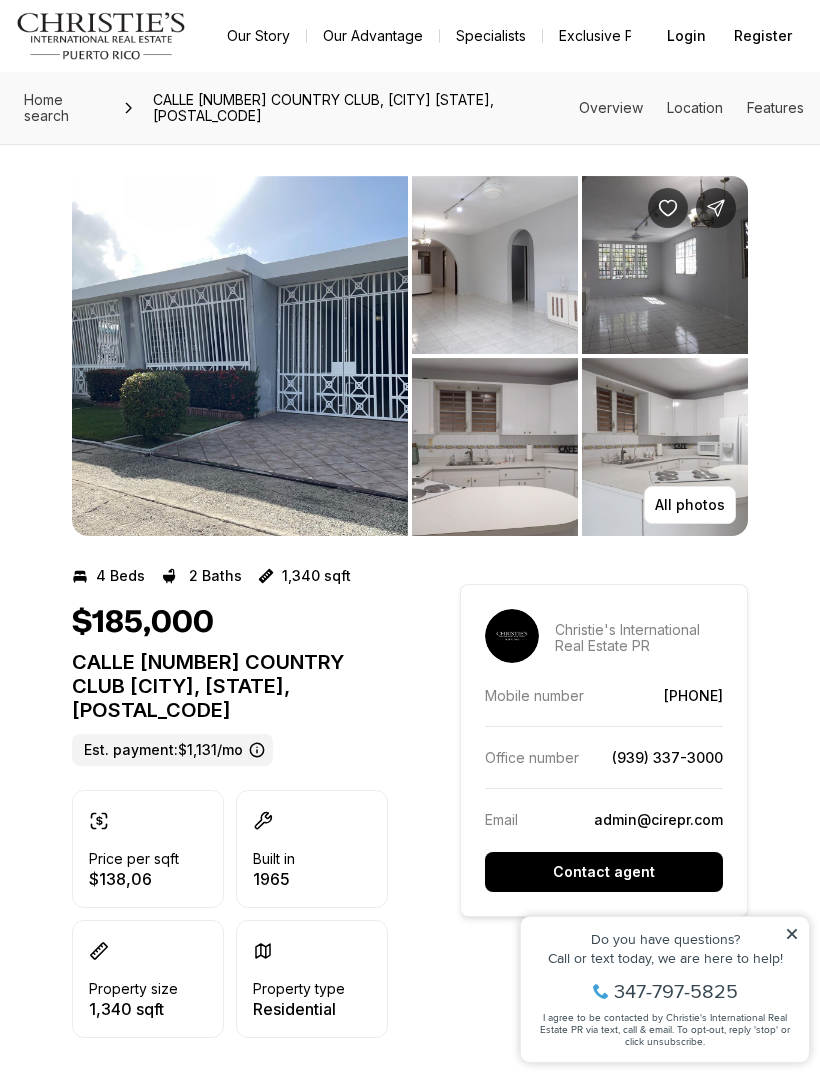 click at bounding box center [665, 447] 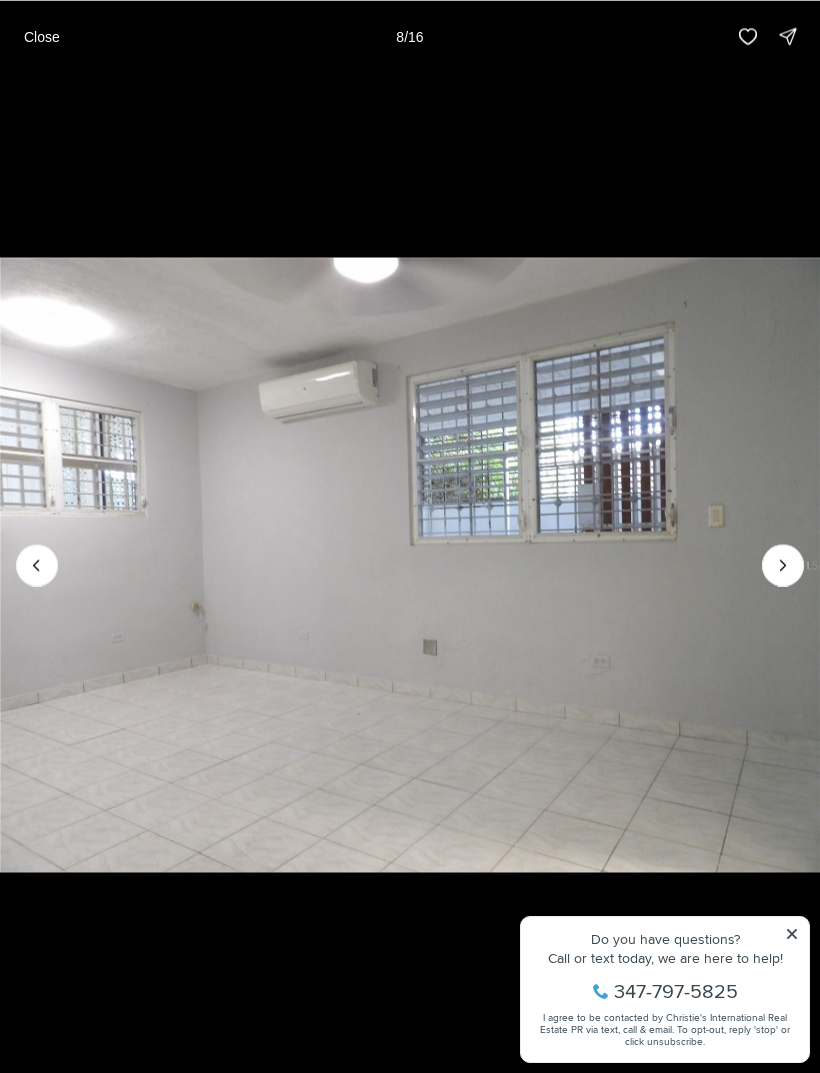 click on "Close" at bounding box center (42, 36) 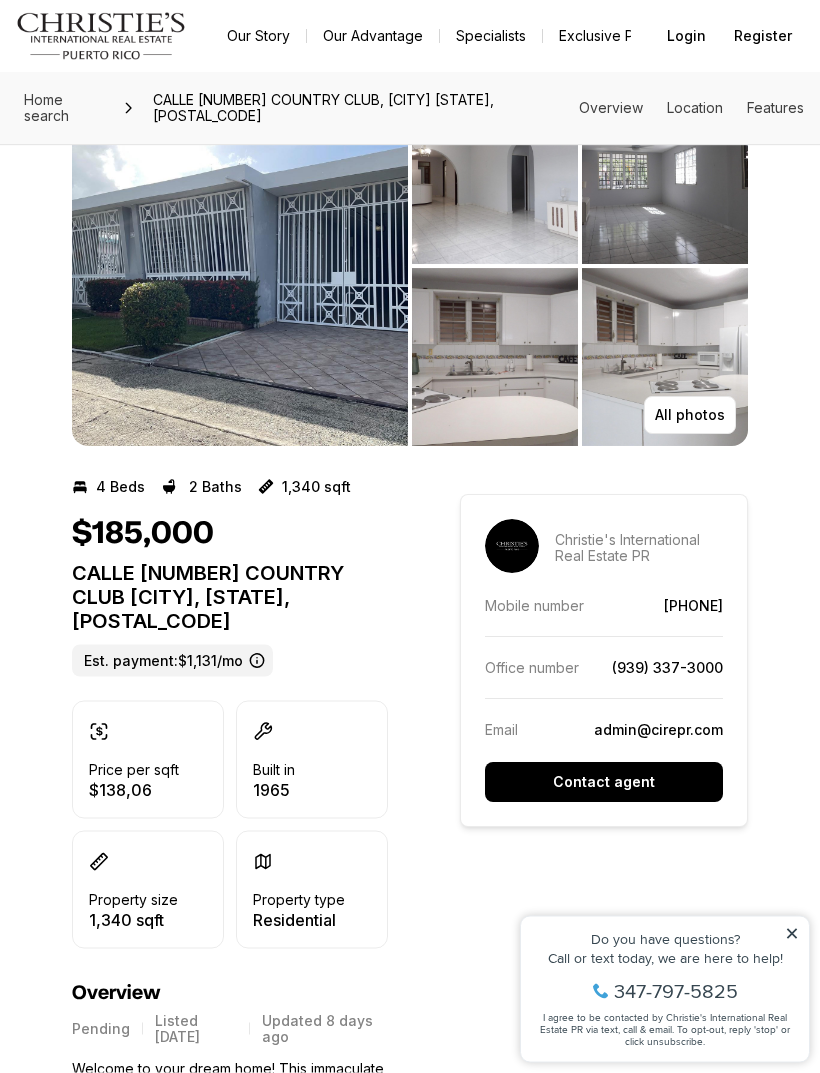 scroll, scrollTop: 91, scrollLeft: 0, axis: vertical 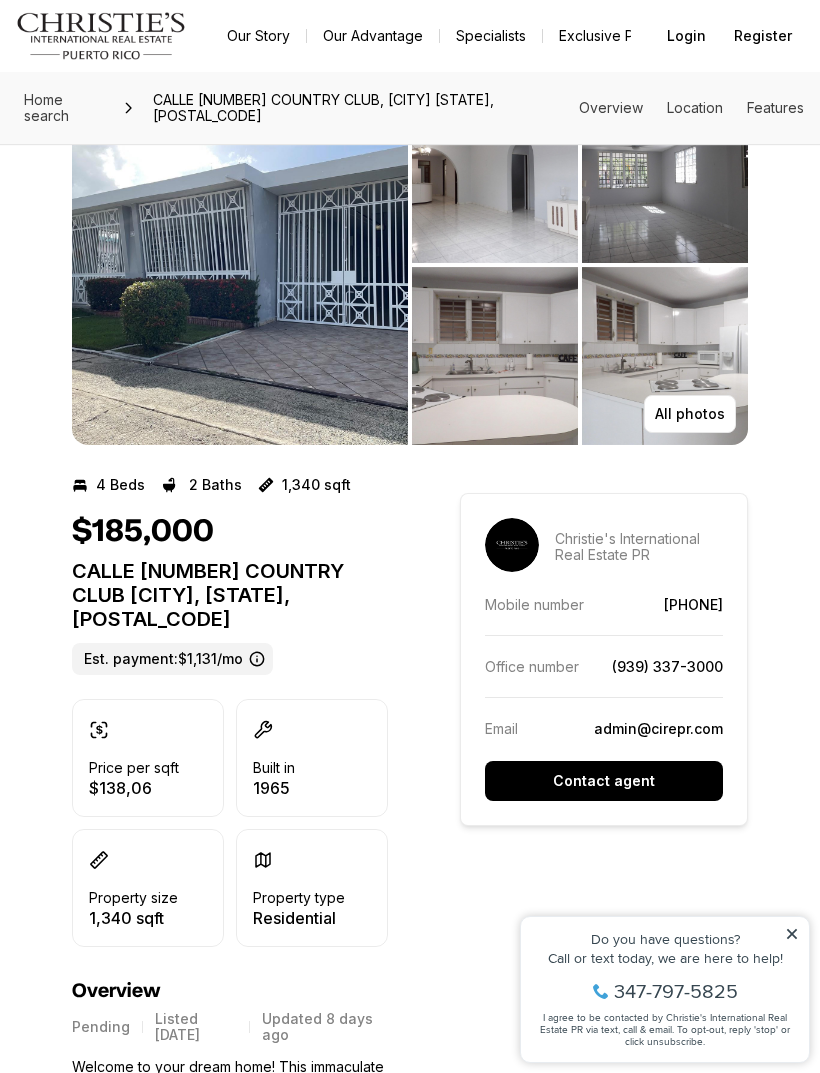click 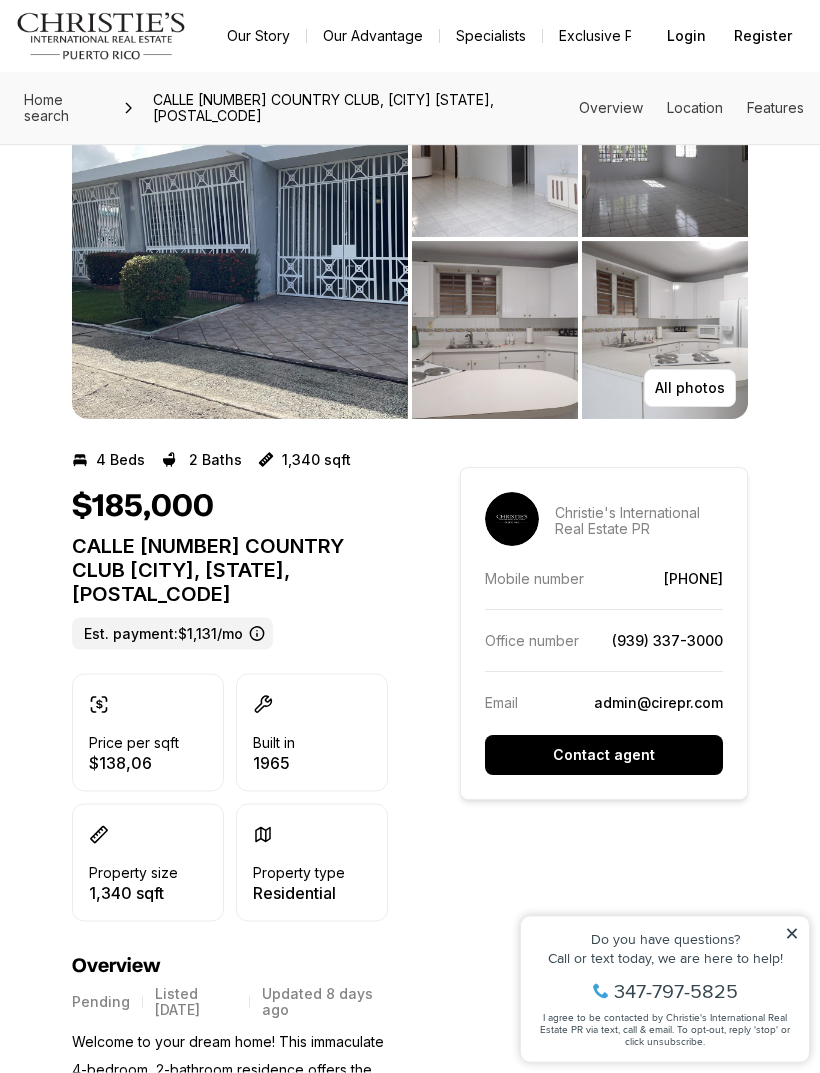 scroll, scrollTop: 121, scrollLeft: 0, axis: vertical 